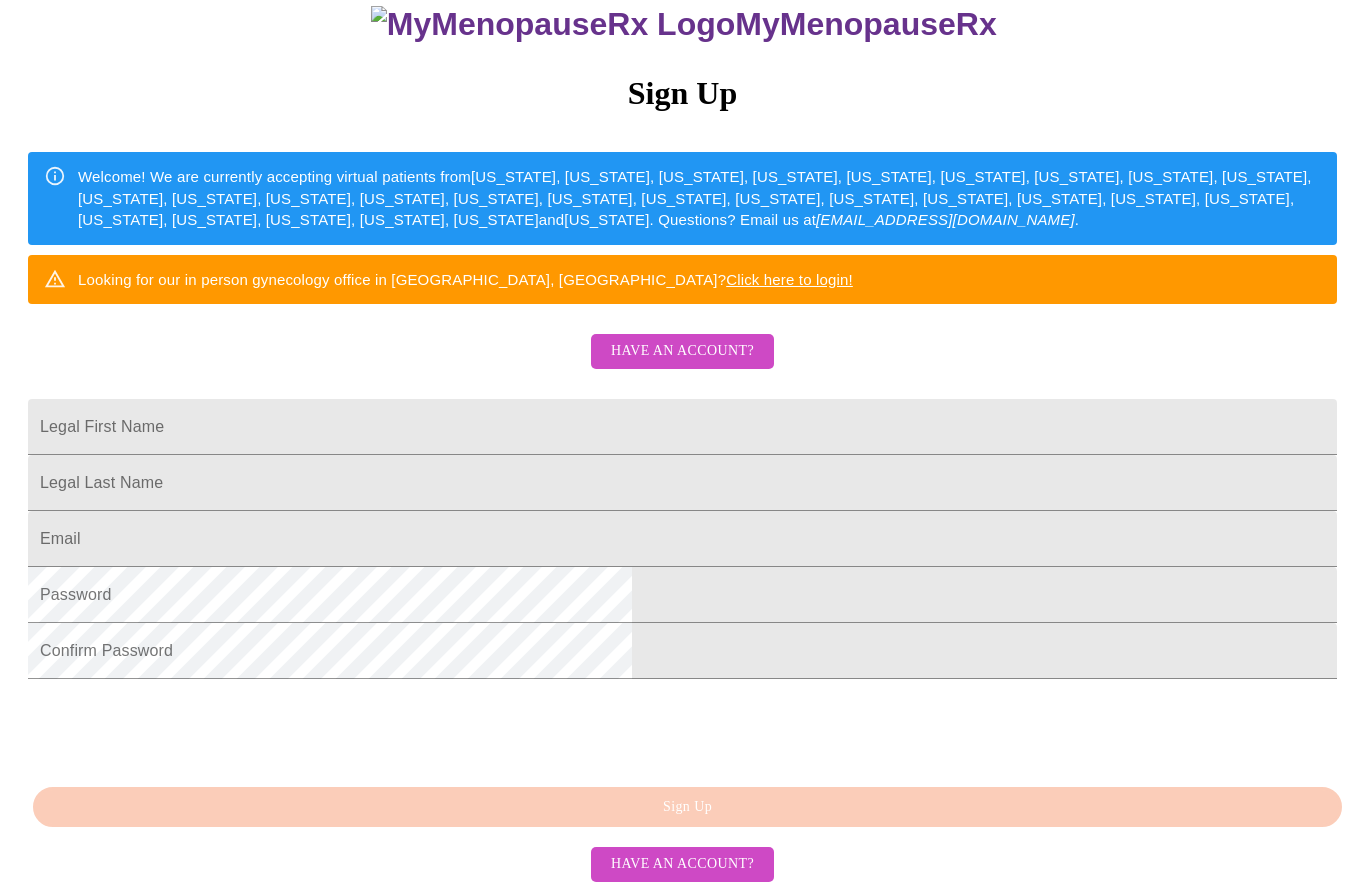 scroll, scrollTop: 366, scrollLeft: 0, axis: vertical 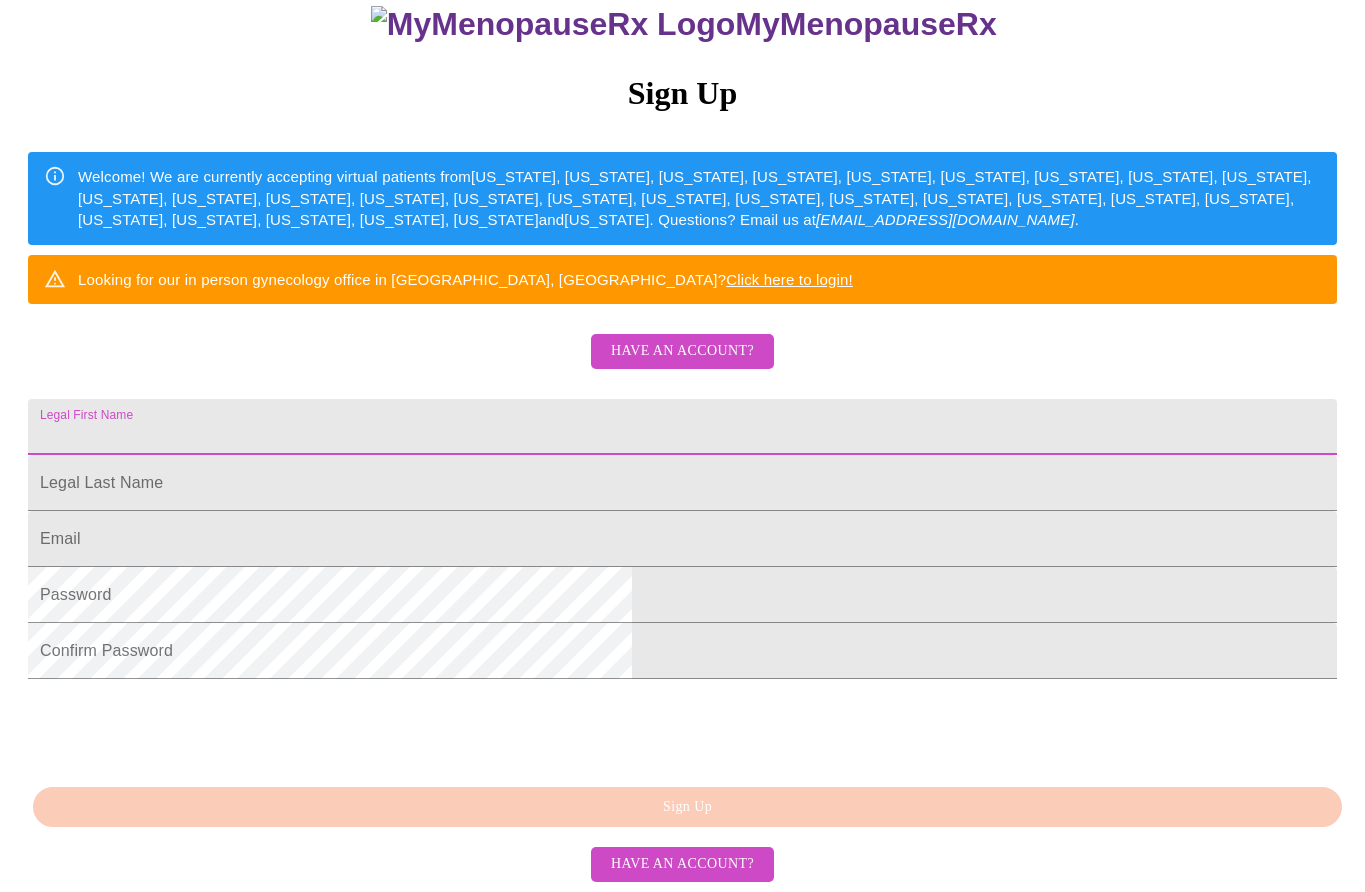 click on "Legal First Name" at bounding box center (682, 427) 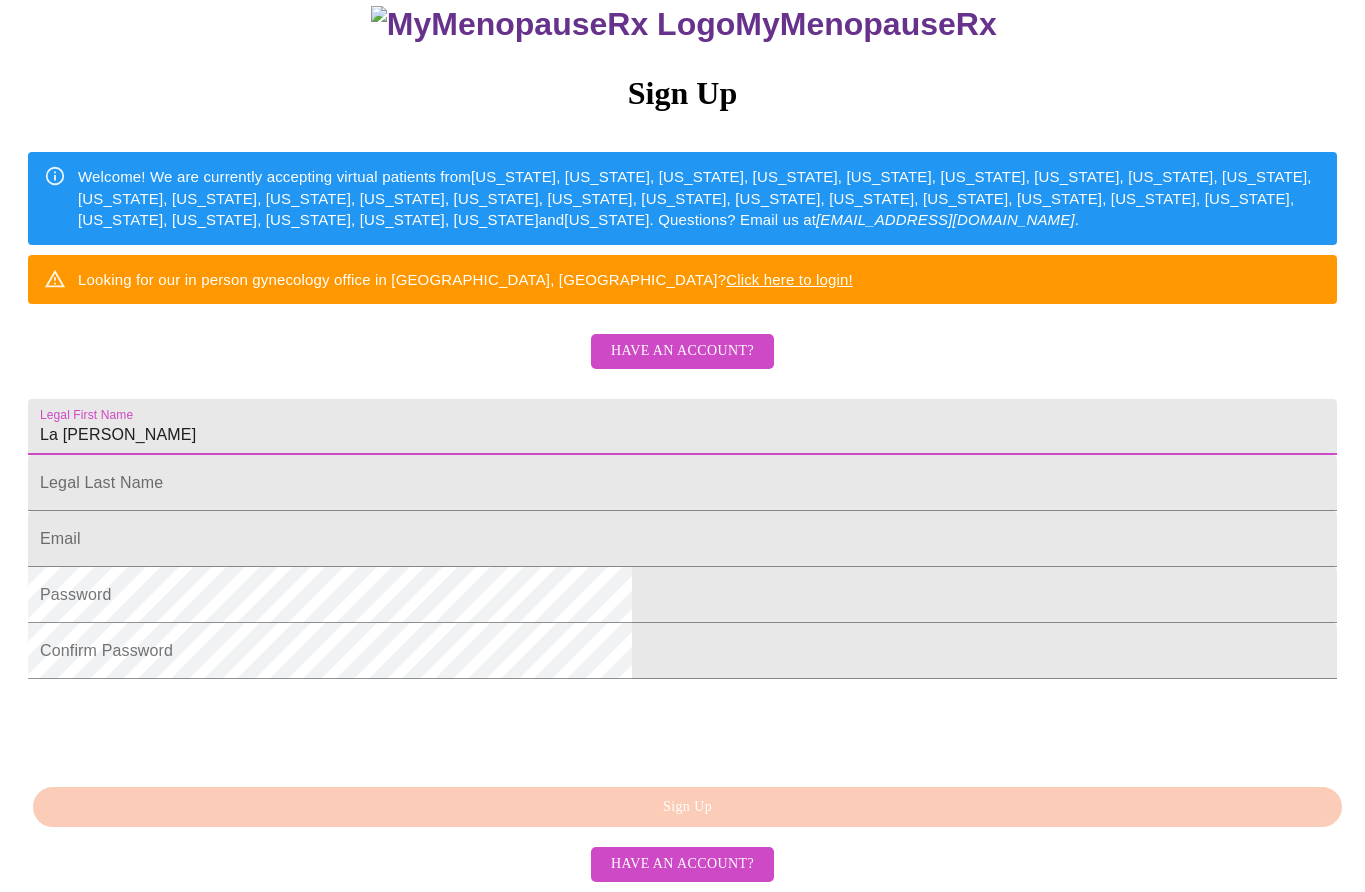 type on "La [PERSON_NAME]" 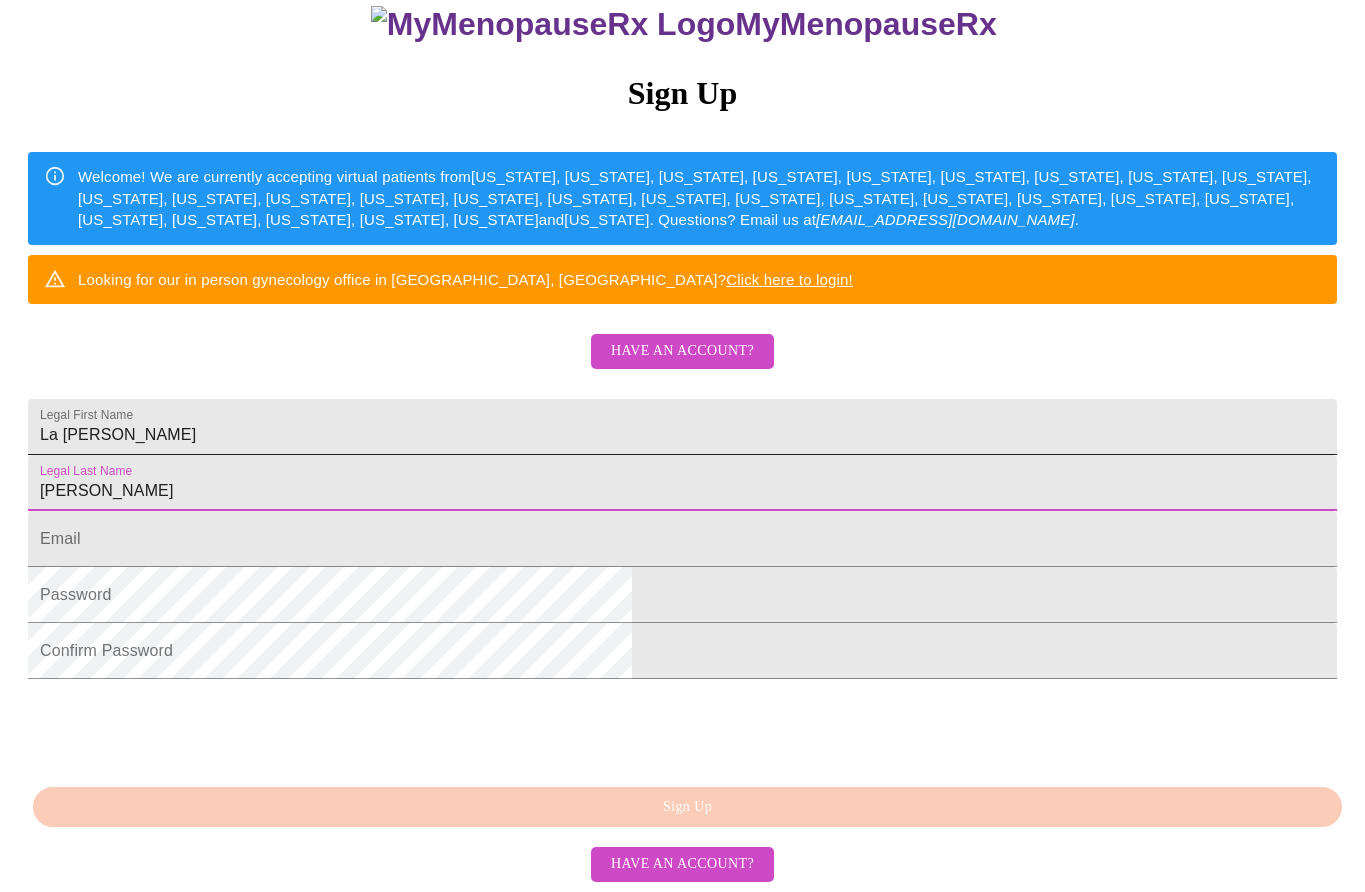 type on "[PERSON_NAME]" 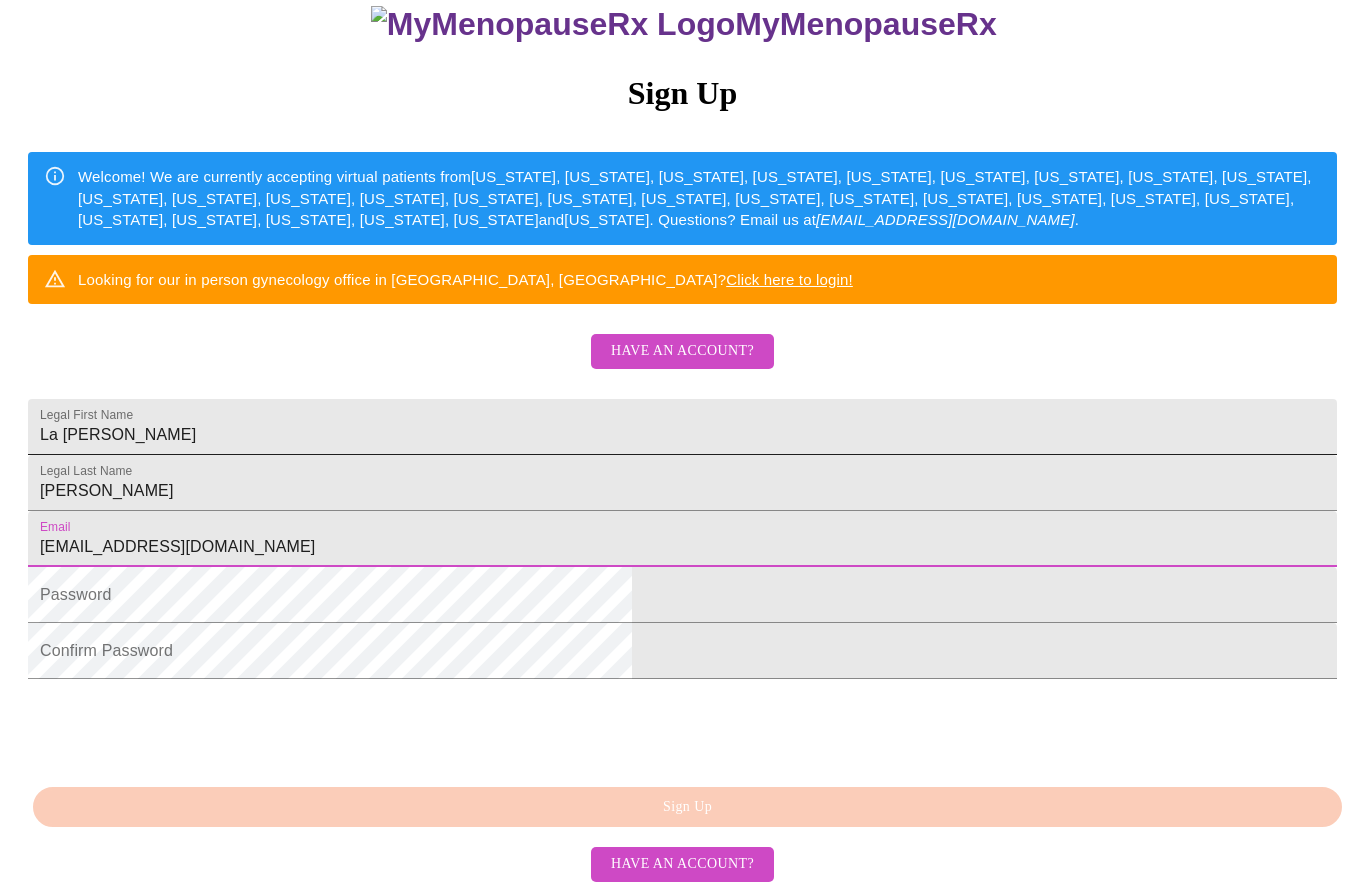 type on "[EMAIL_ADDRESS][DOMAIN_NAME]" 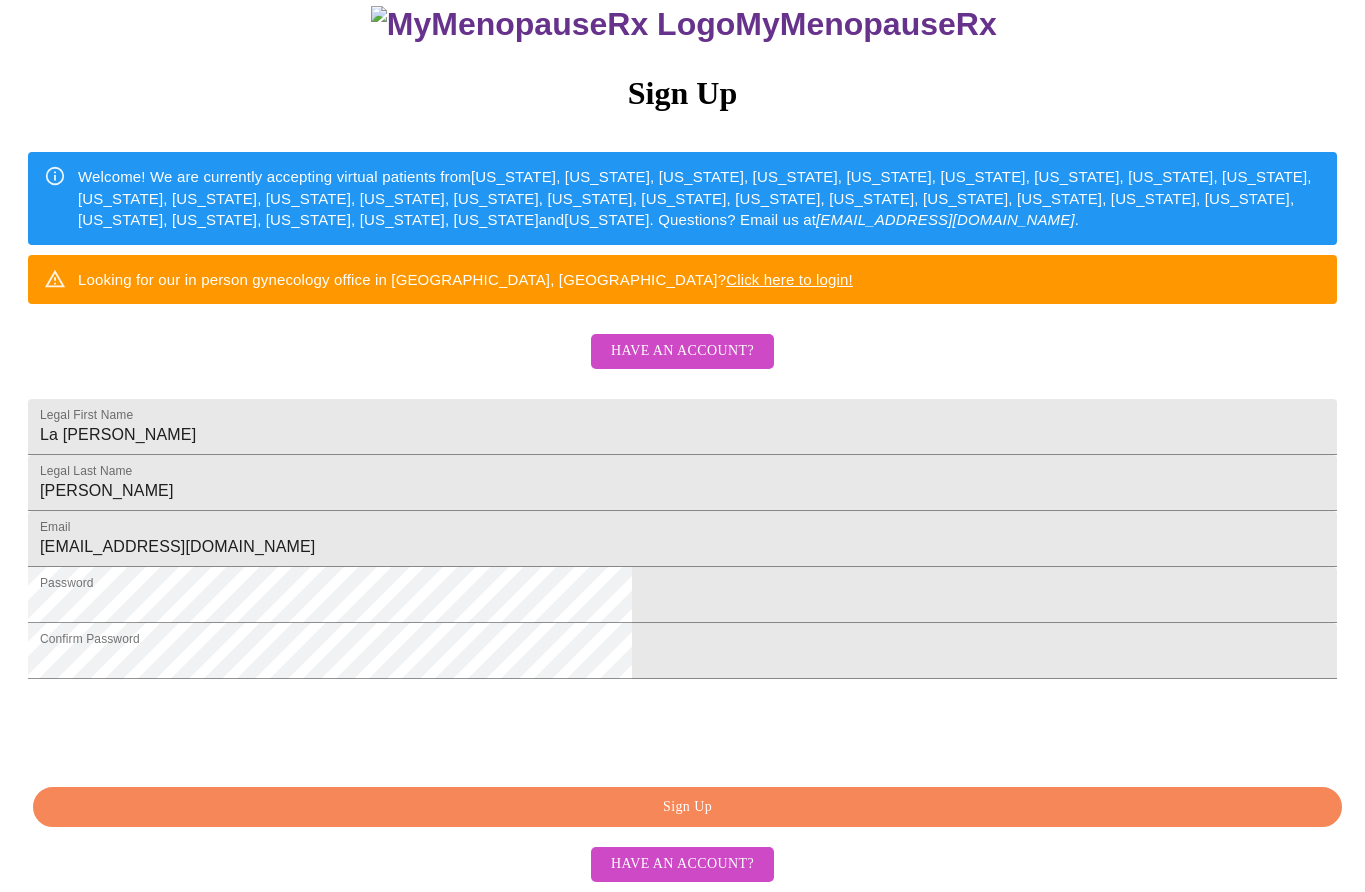 click on "Sign Up" at bounding box center (687, 807) 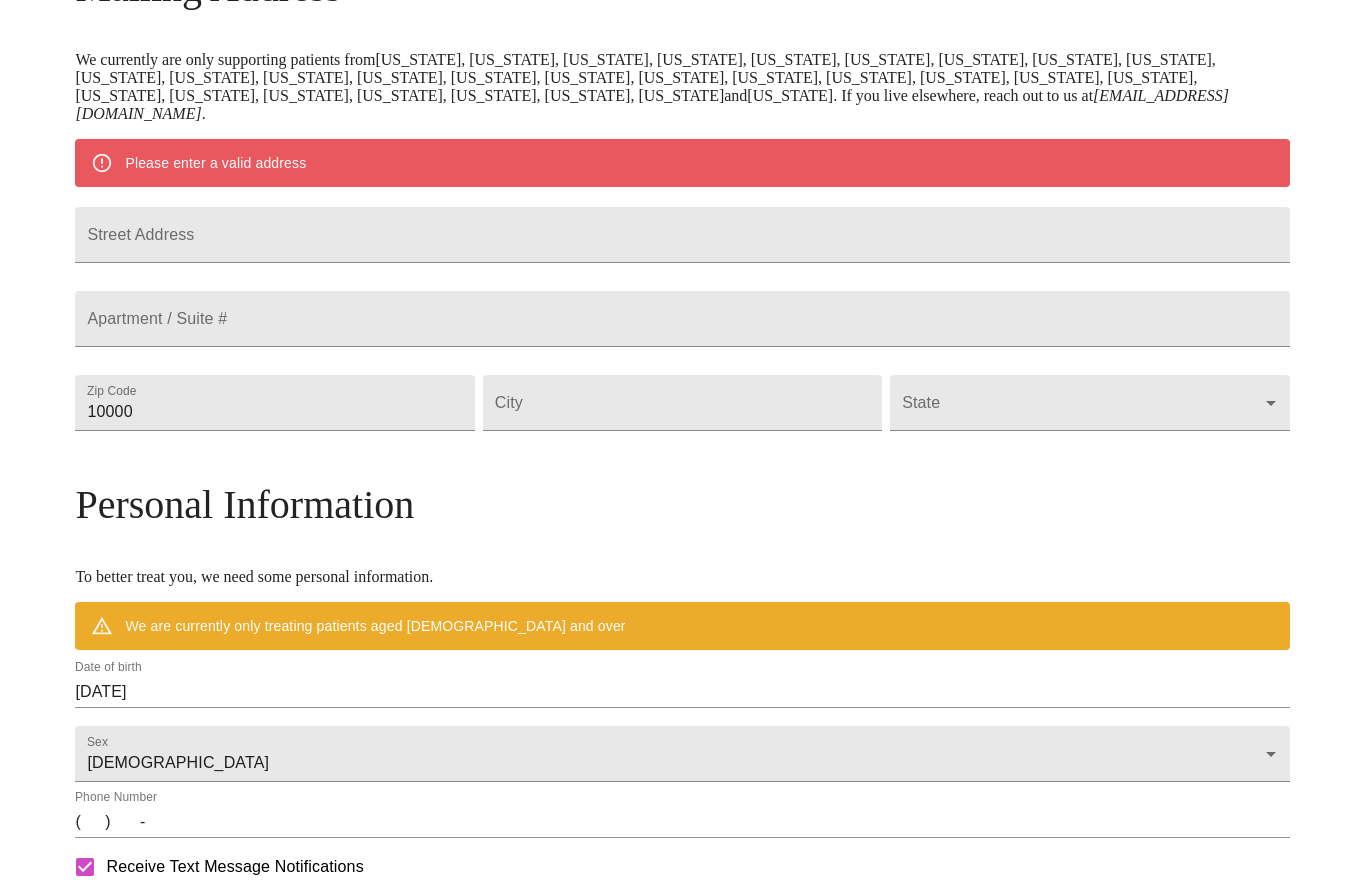 scroll, scrollTop: 288, scrollLeft: 0, axis: vertical 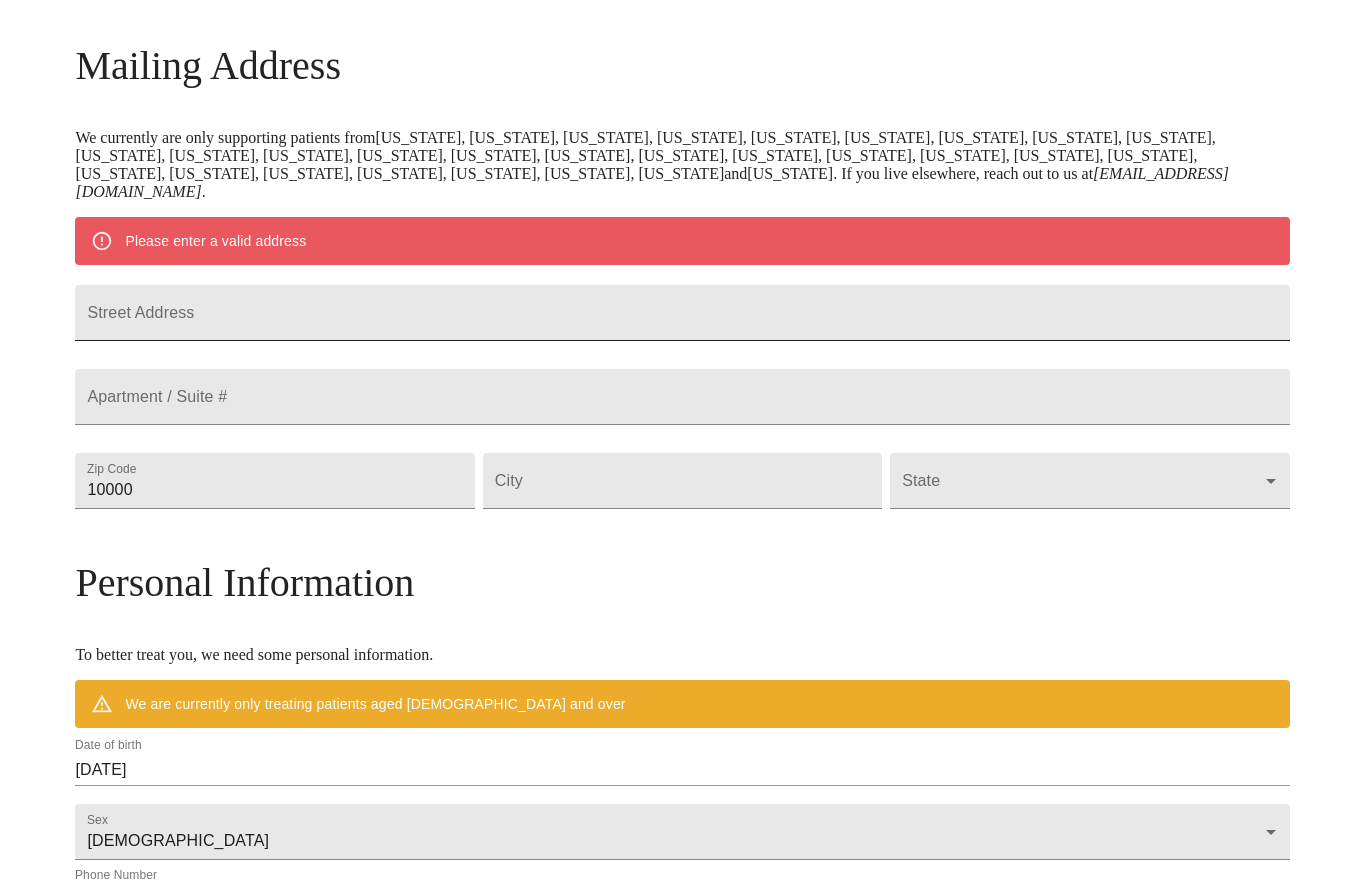 click on "Street Address" at bounding box center (682, 313) 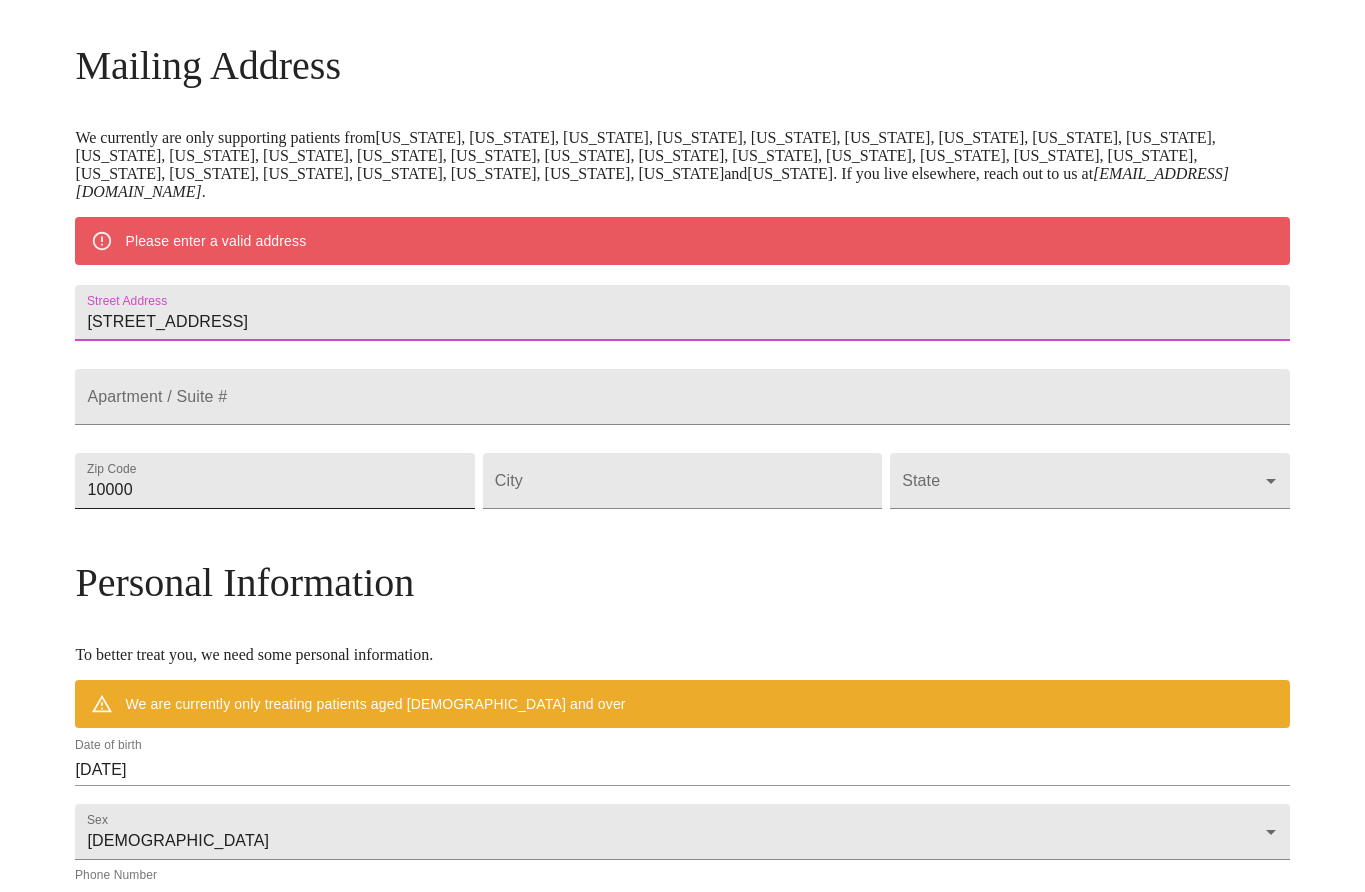 type on "[STREET_ADDRESS]" 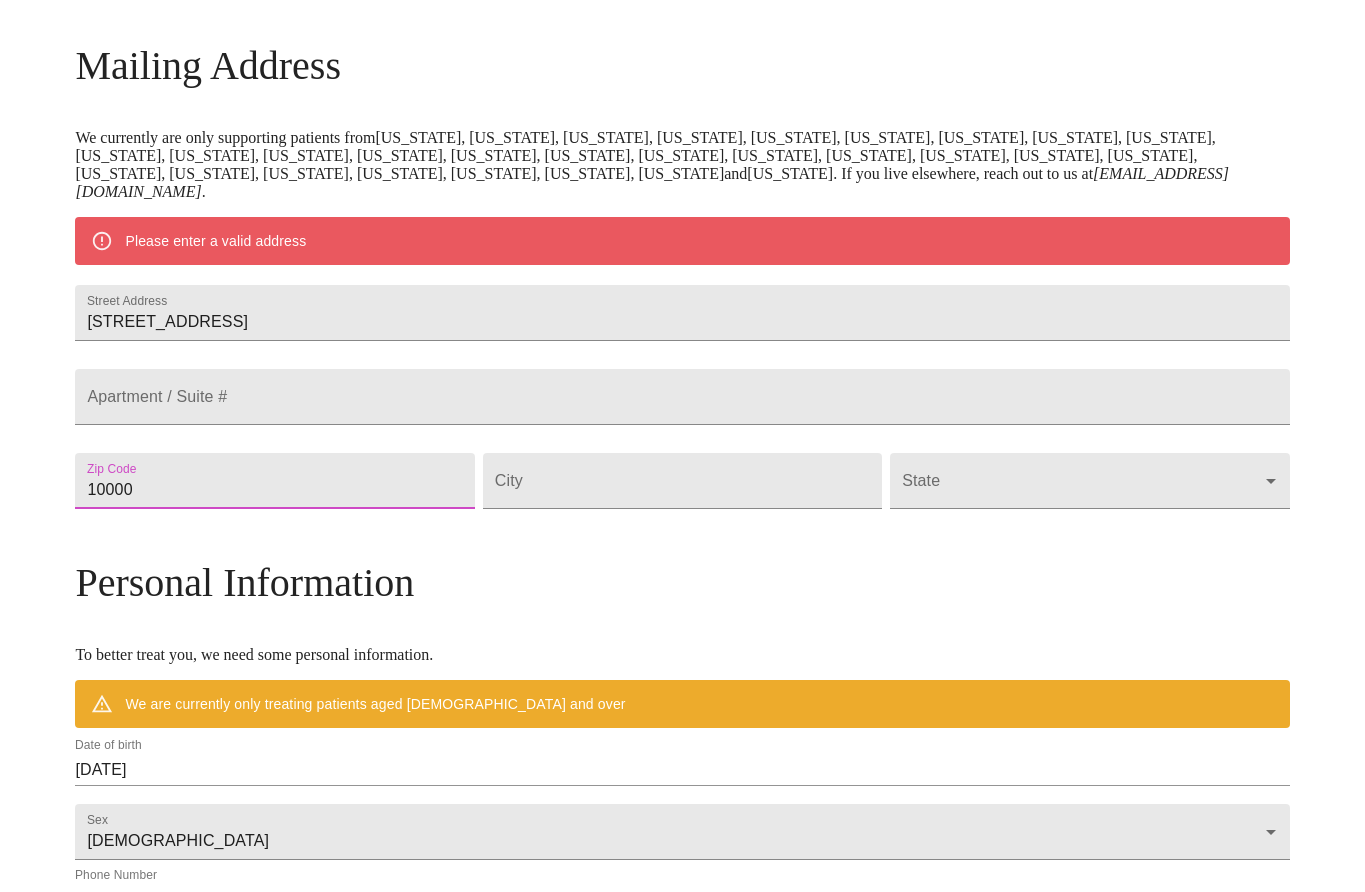 drag, startPoint x: 302, startPoint y: 541, endPoint x: 128, endPoint y: 544, distance: 174.02586 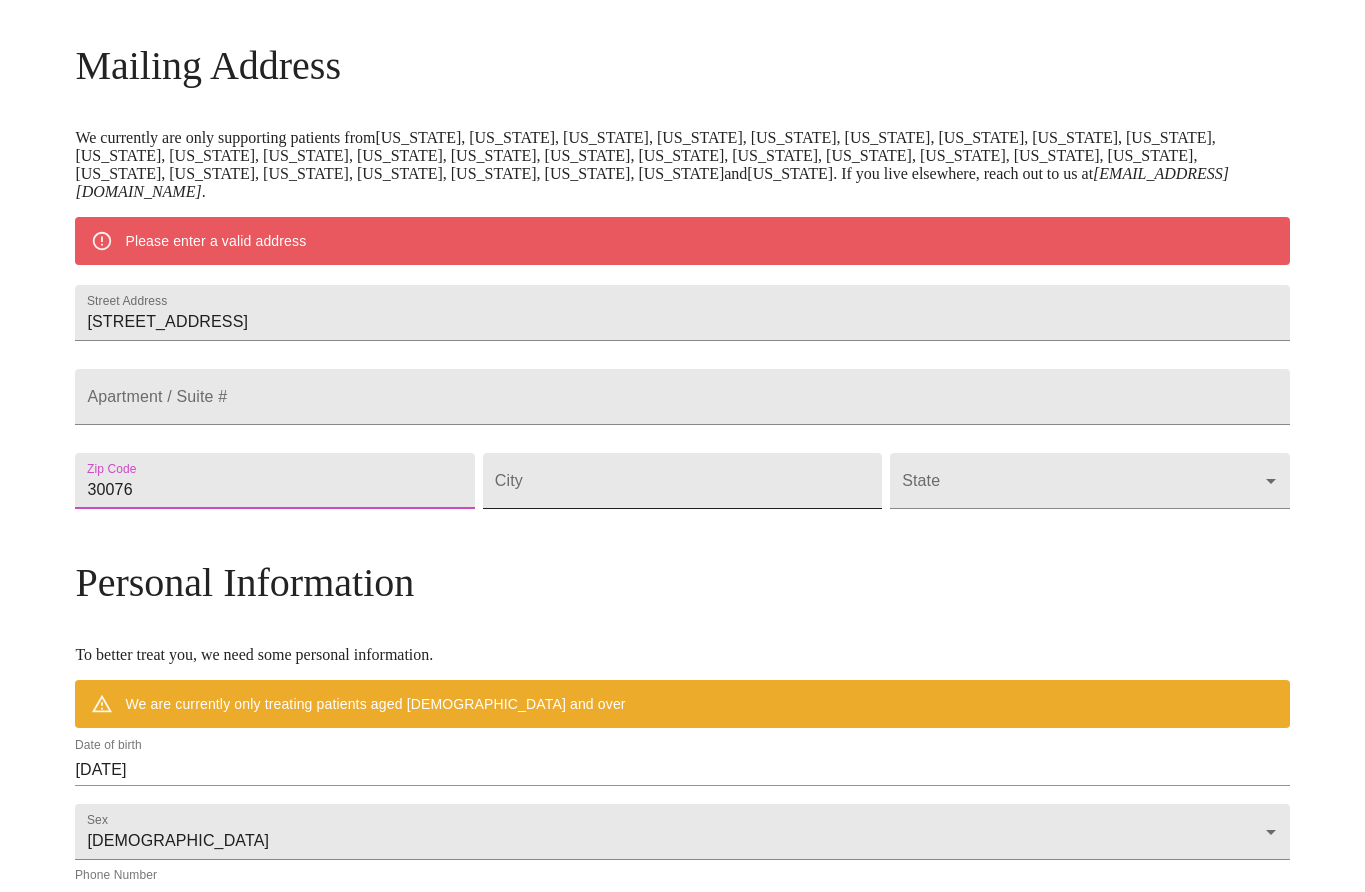 type on "30076" 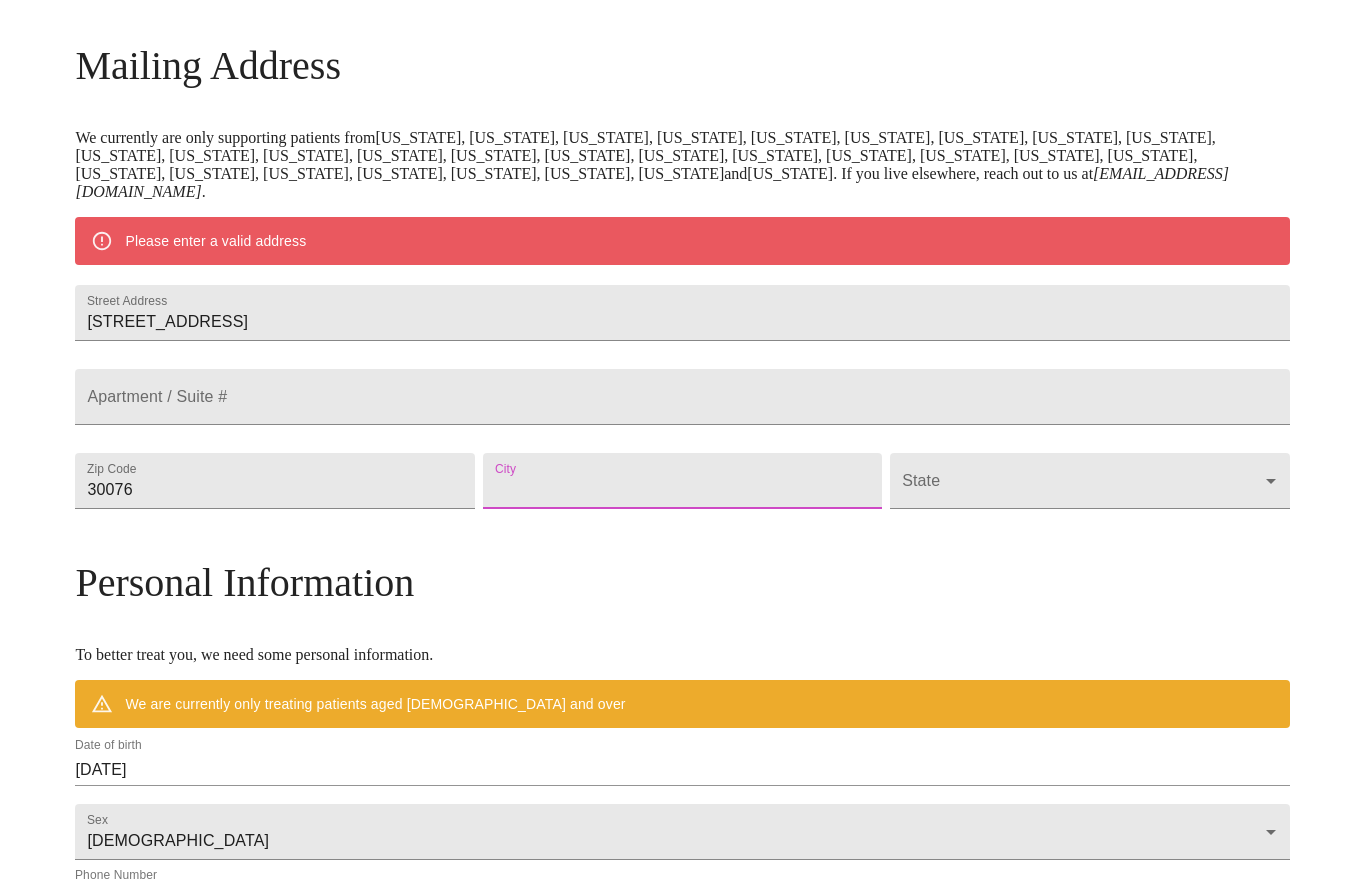 click on "Street Address" at bounding box center (682, 481) 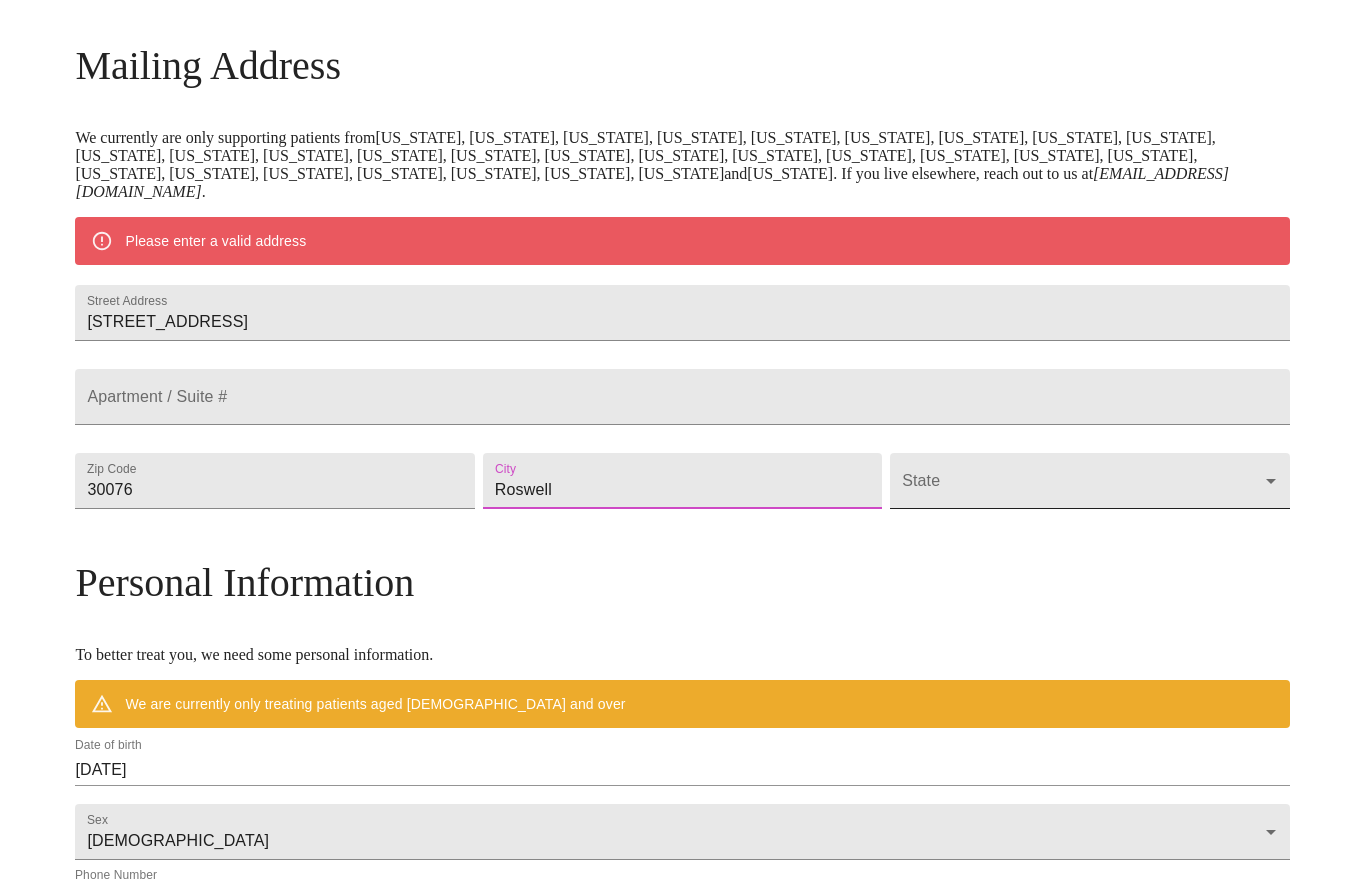 type on "Roswell" 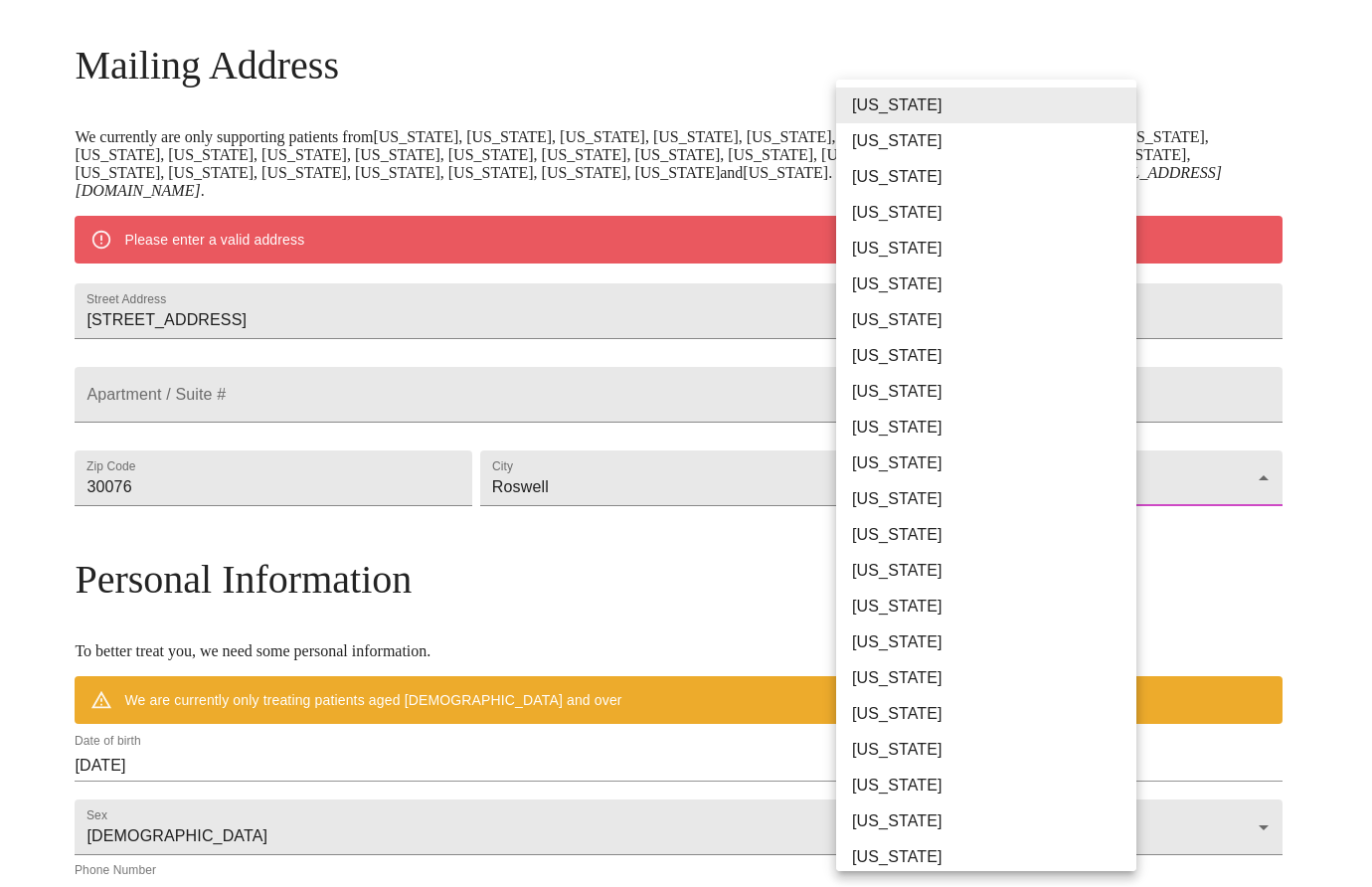 click on "[US_STATE]" at bounding box center [993, 428] 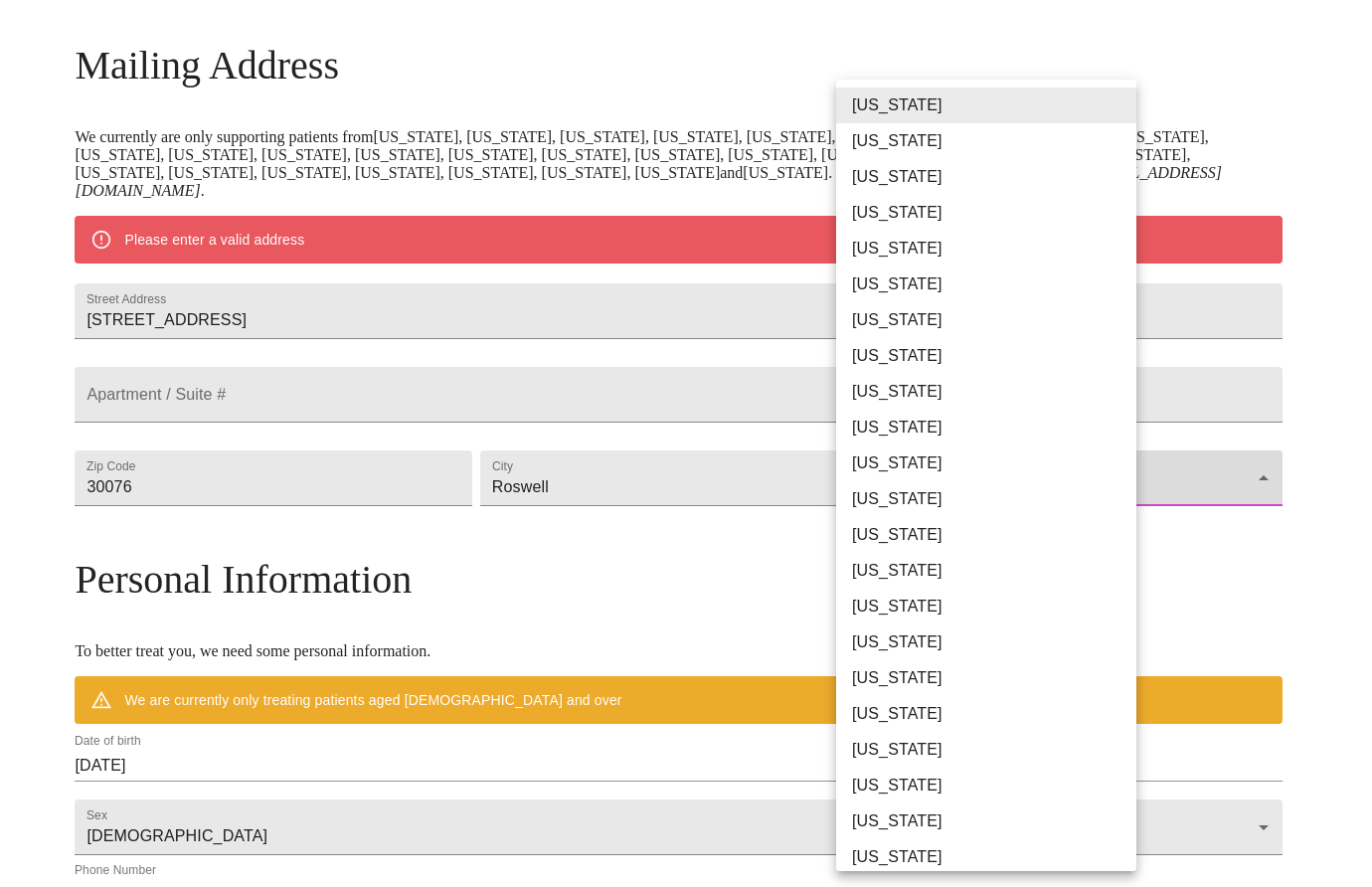 type on "[US_STATE]" 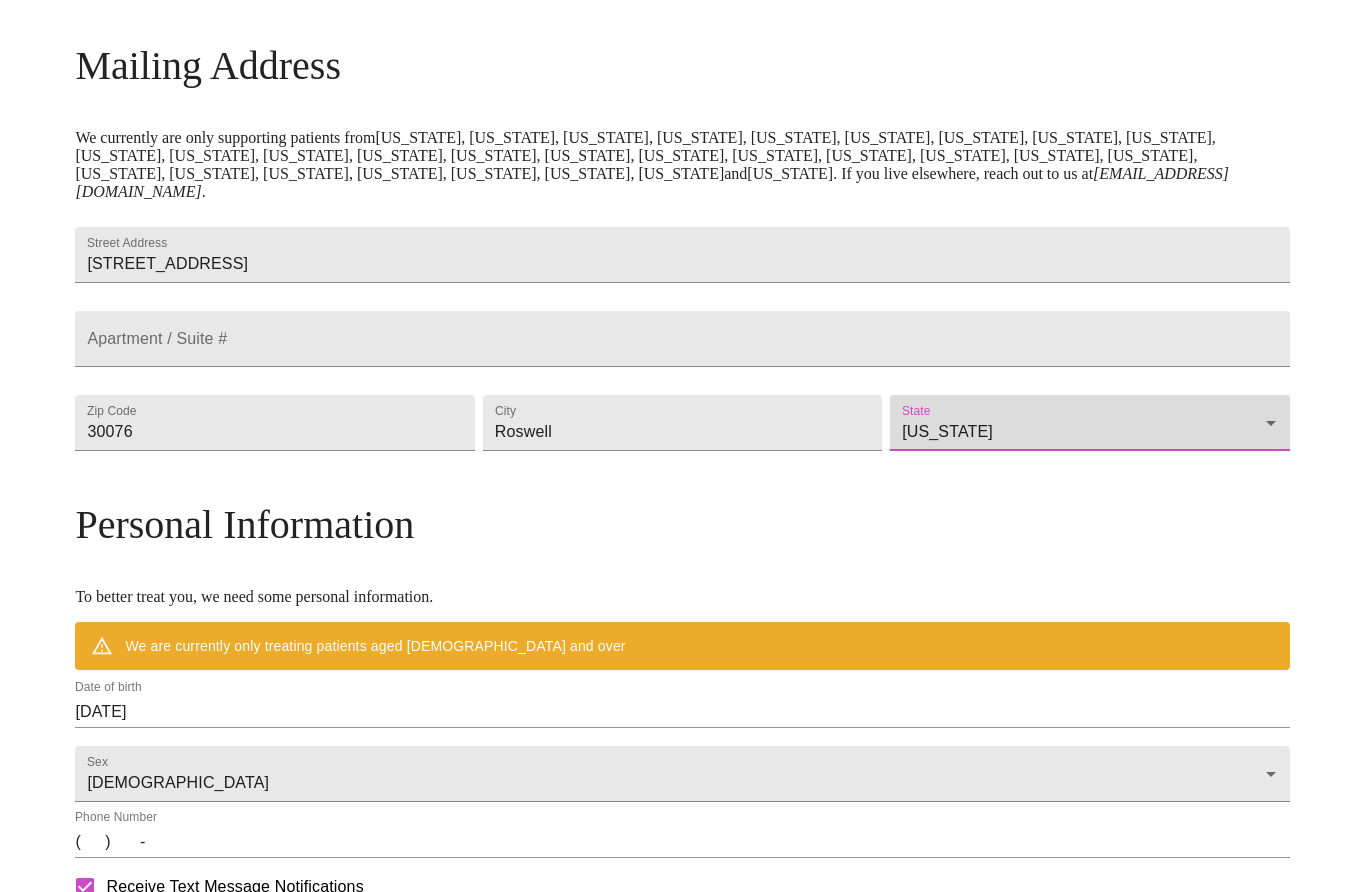 scroll, scrollTop: 388, scrollLeft: 0, axis: vertical 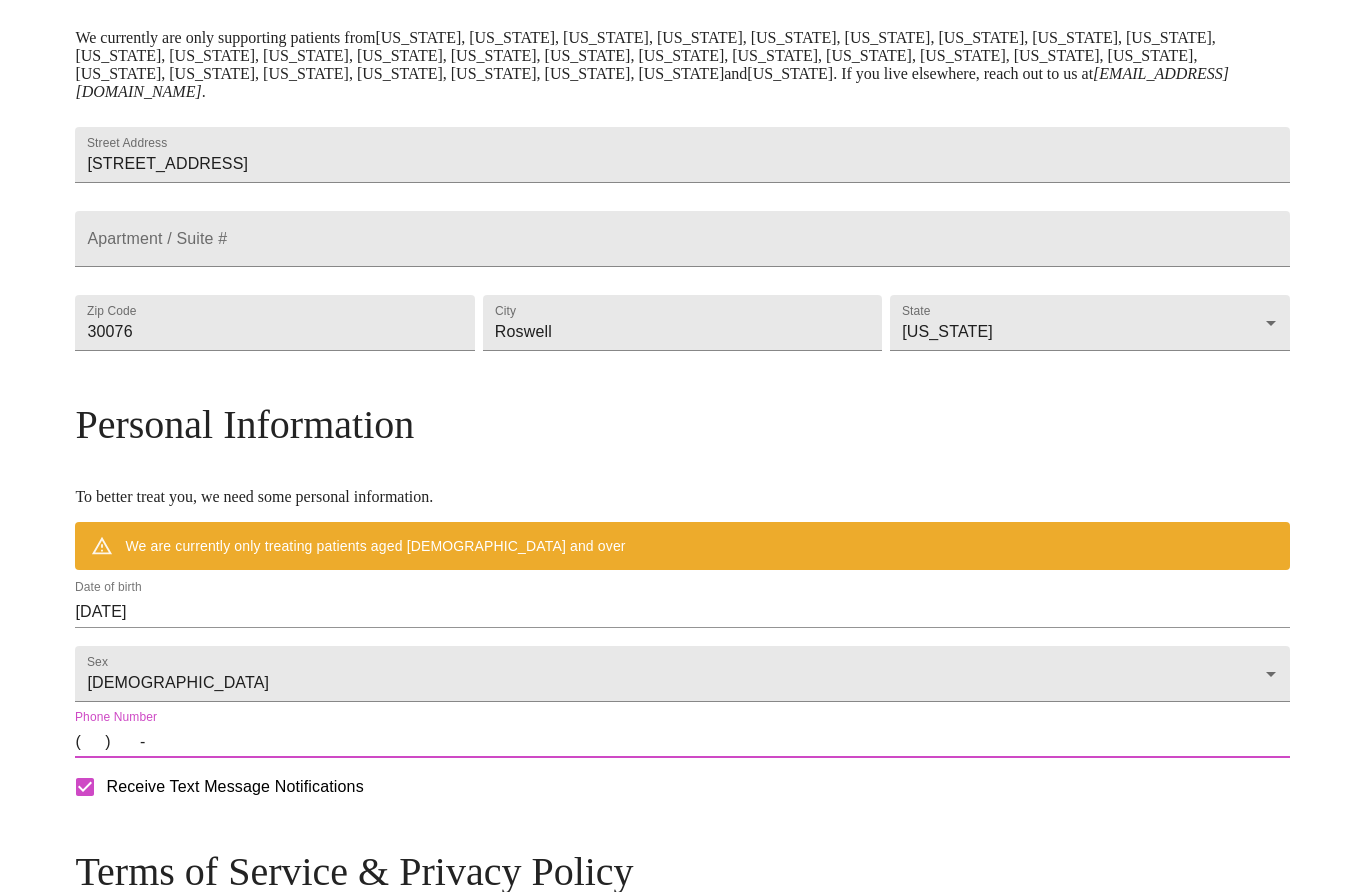 click on "(   )    -" at bounding box center (682, 742) 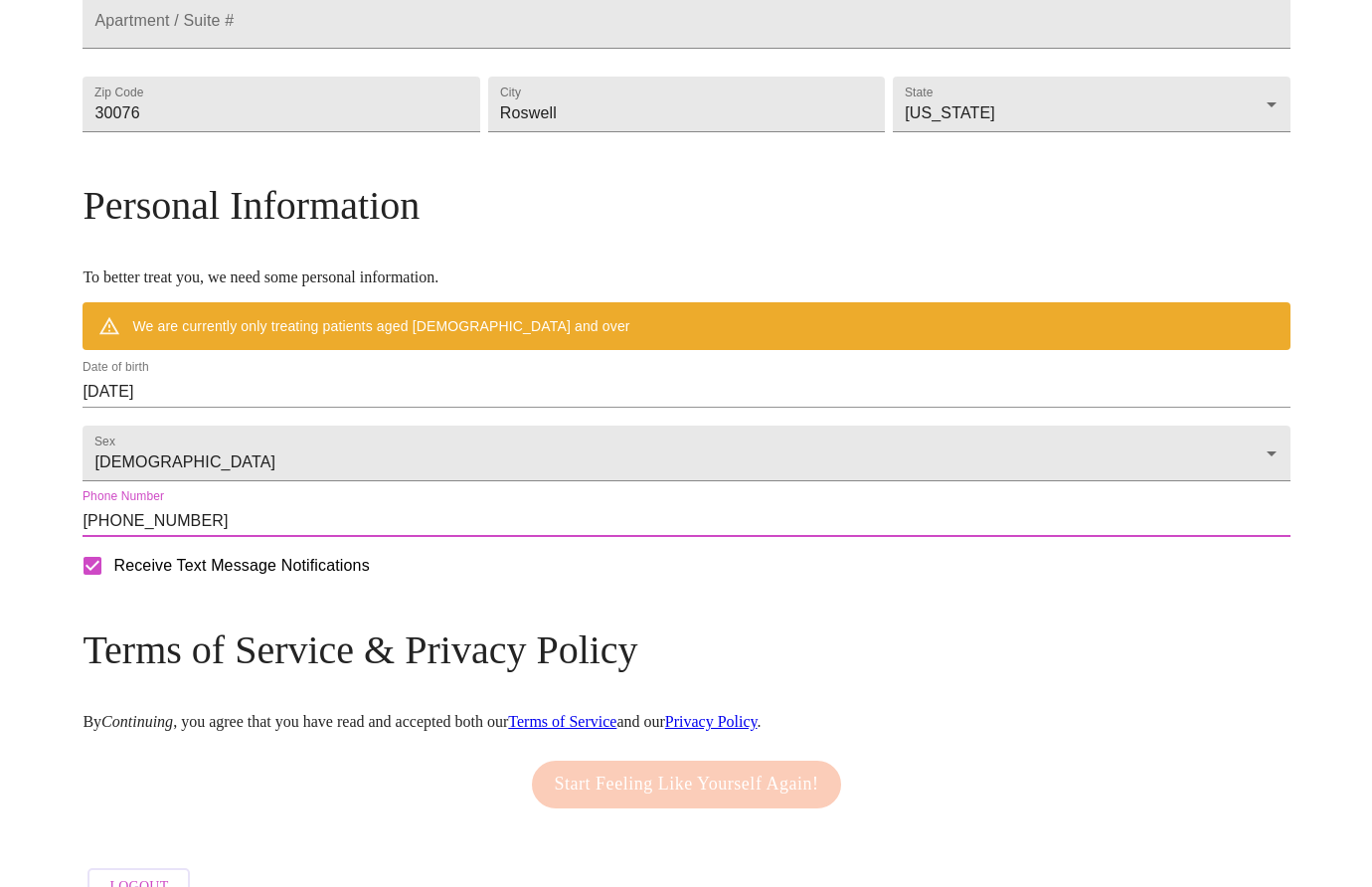 scroll, scrollTop: 702, scrollLeft: 0, axis: vertical 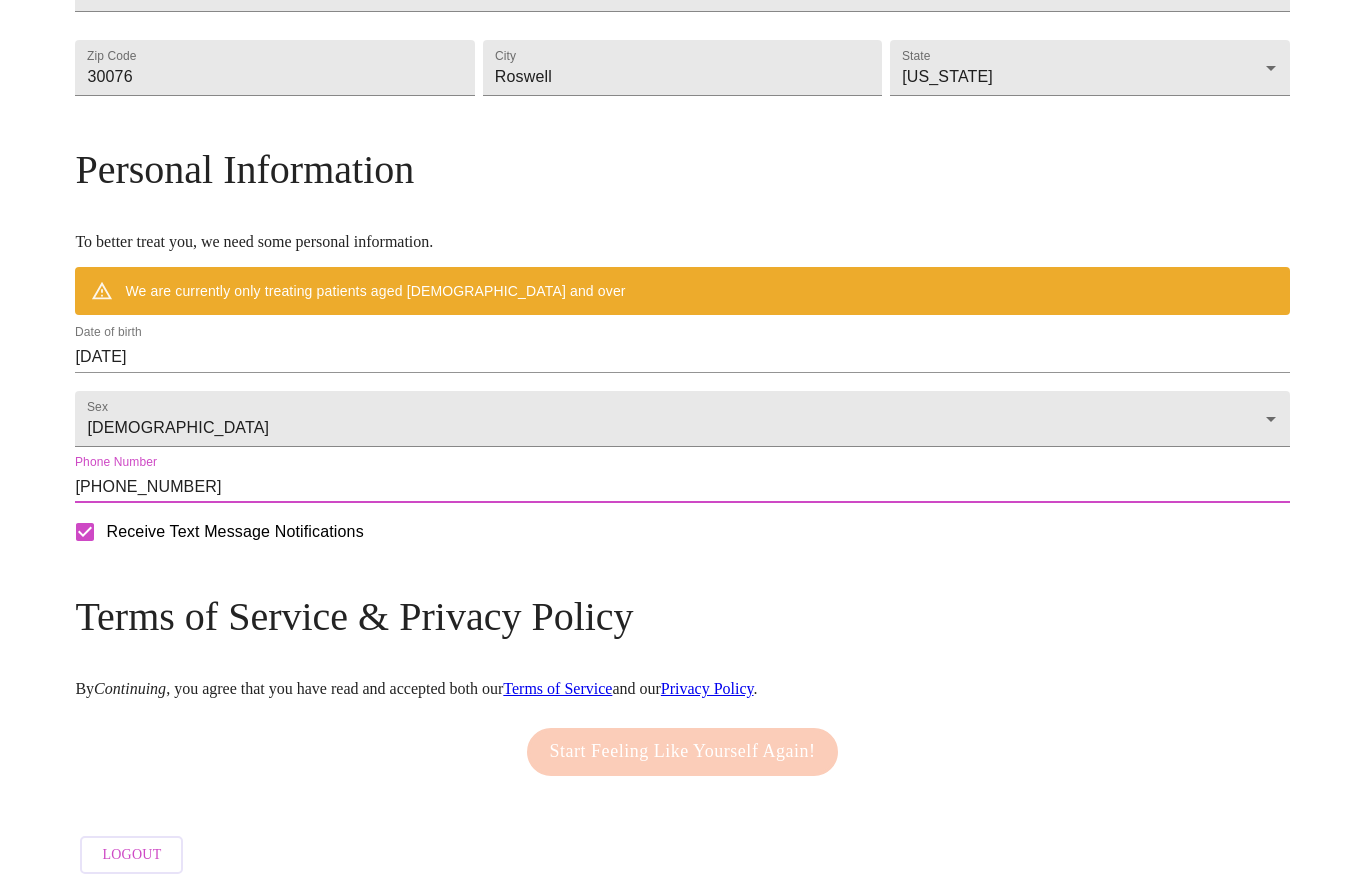 type on "[PHONE_NUMBER]" 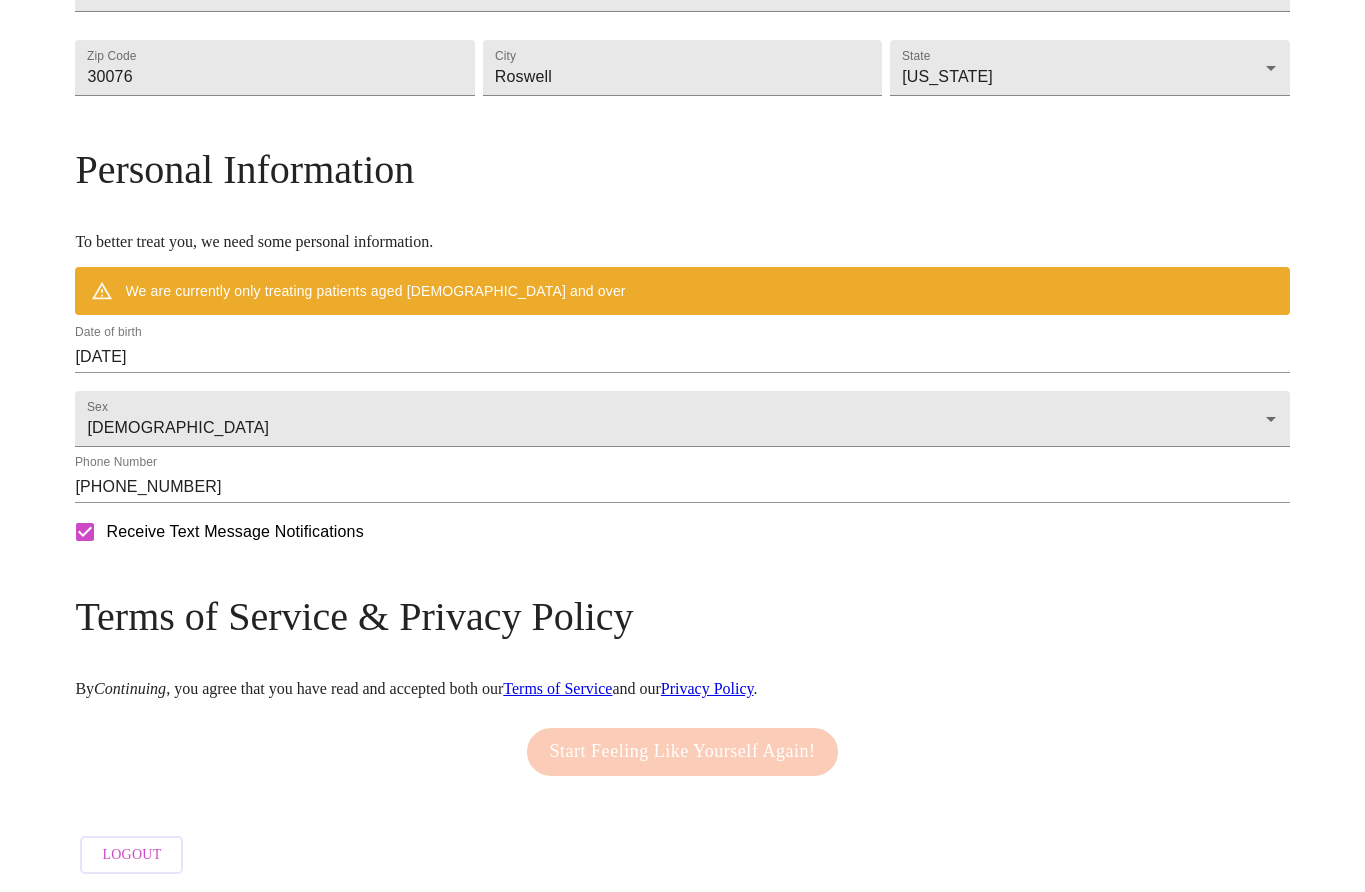 click on "Terms of Service" at bounding box center (557, 688) 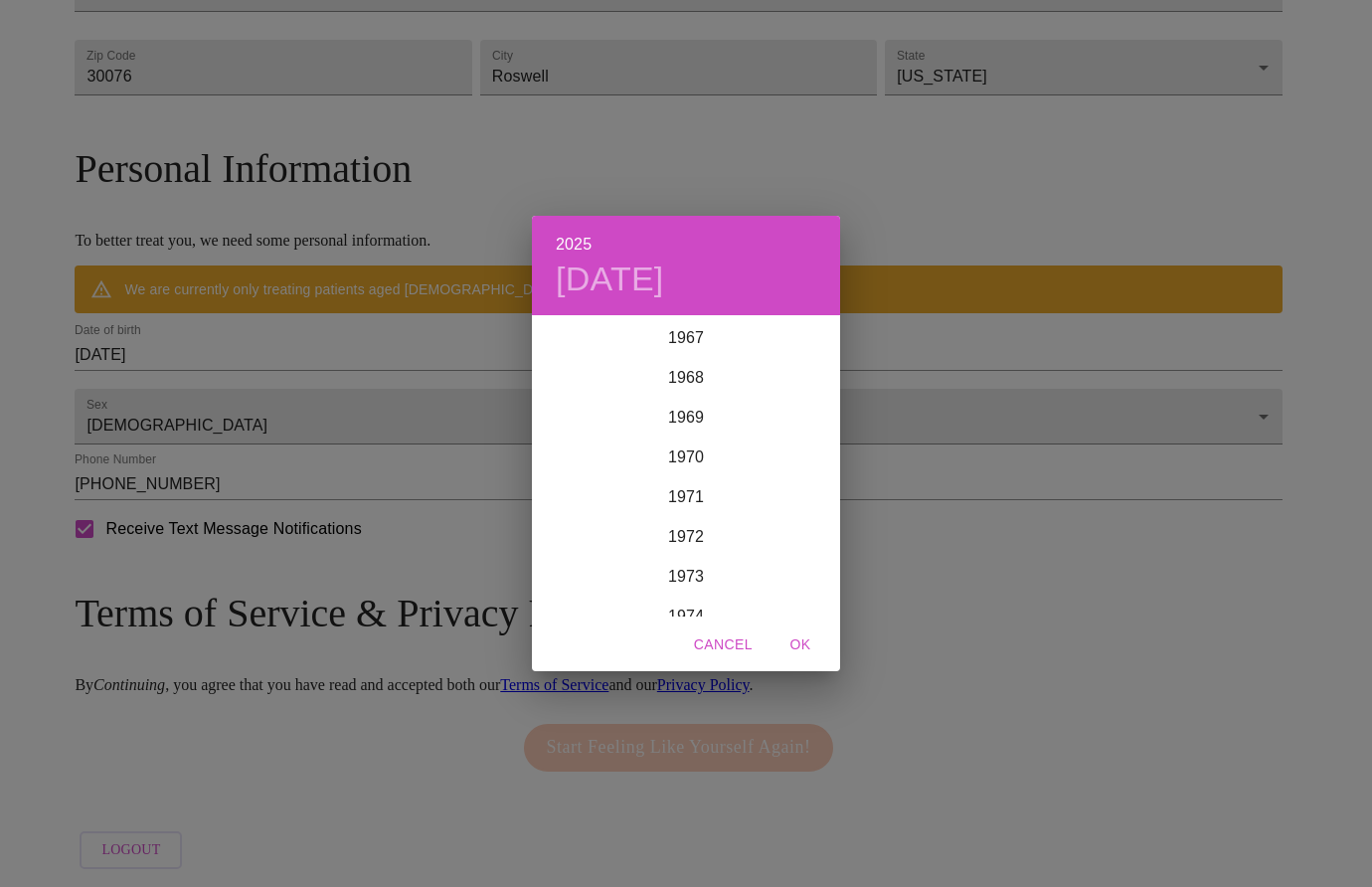 scroll, scrollTop: 2804, scrollLeft: 0, axis: vertical 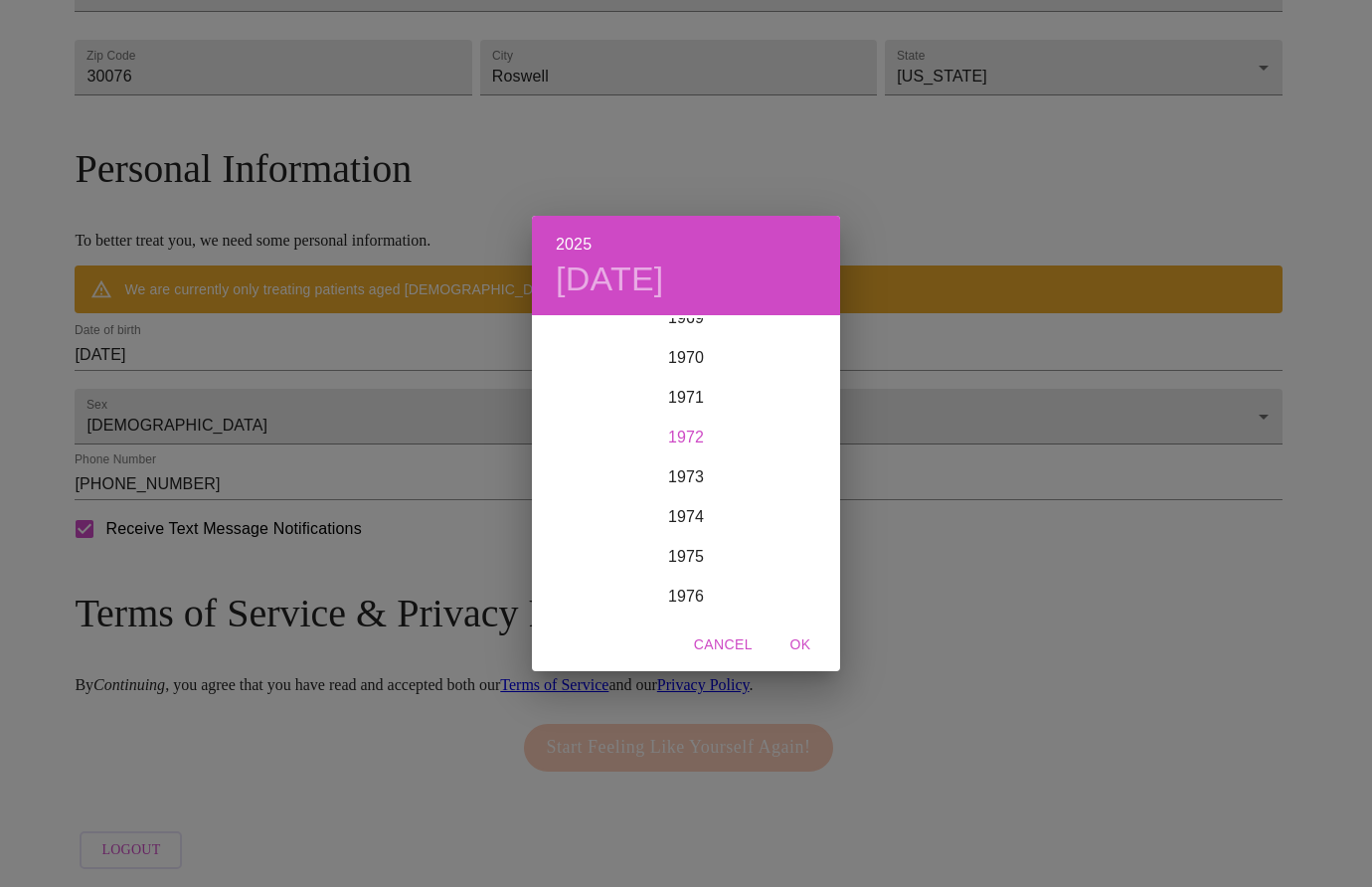 click on "1972" at bounding box center [686, 438] 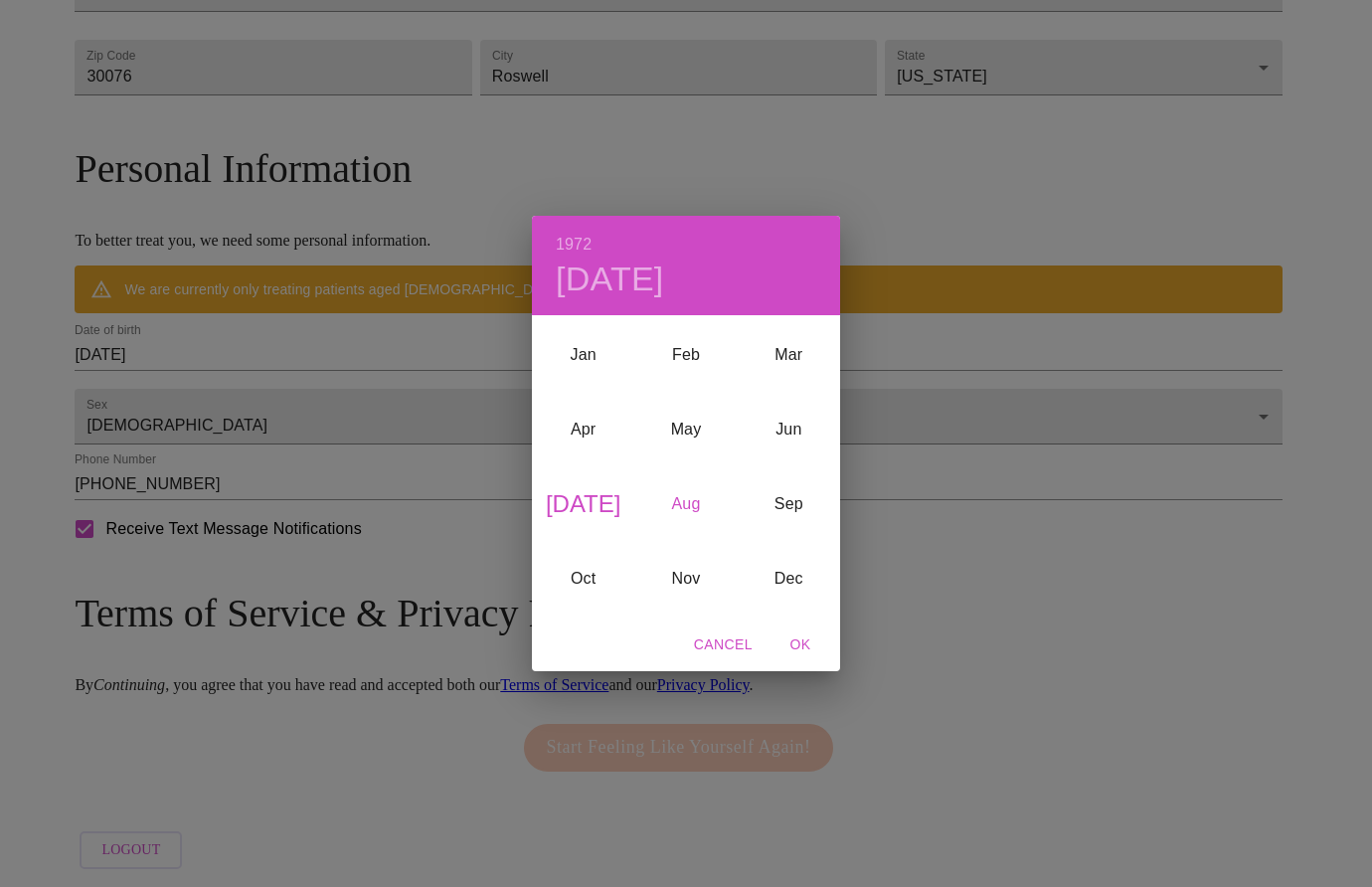 click on "Aug" at bounding box center (685, 504) 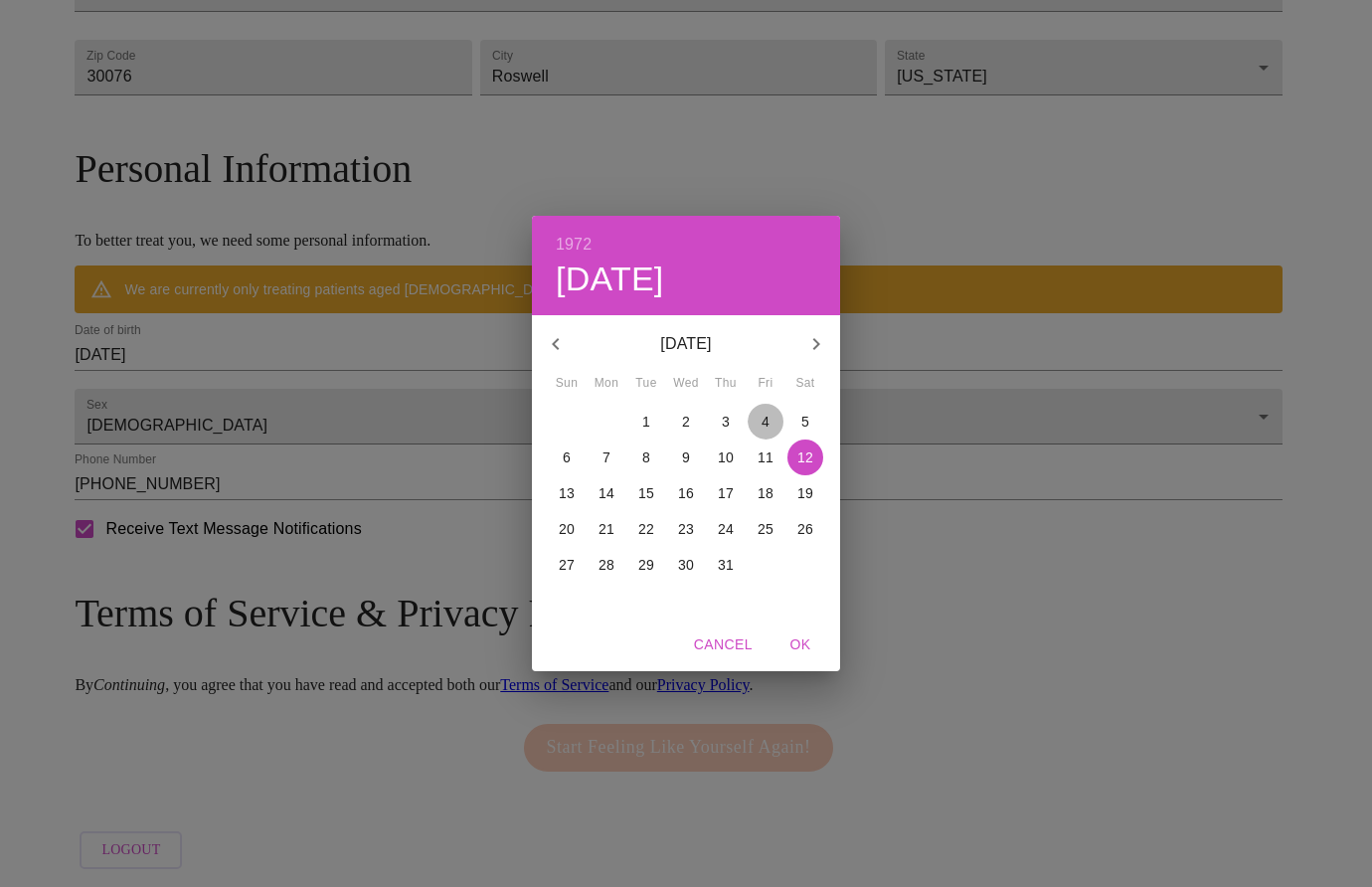 click on "4" at bounding box center (766, 422) 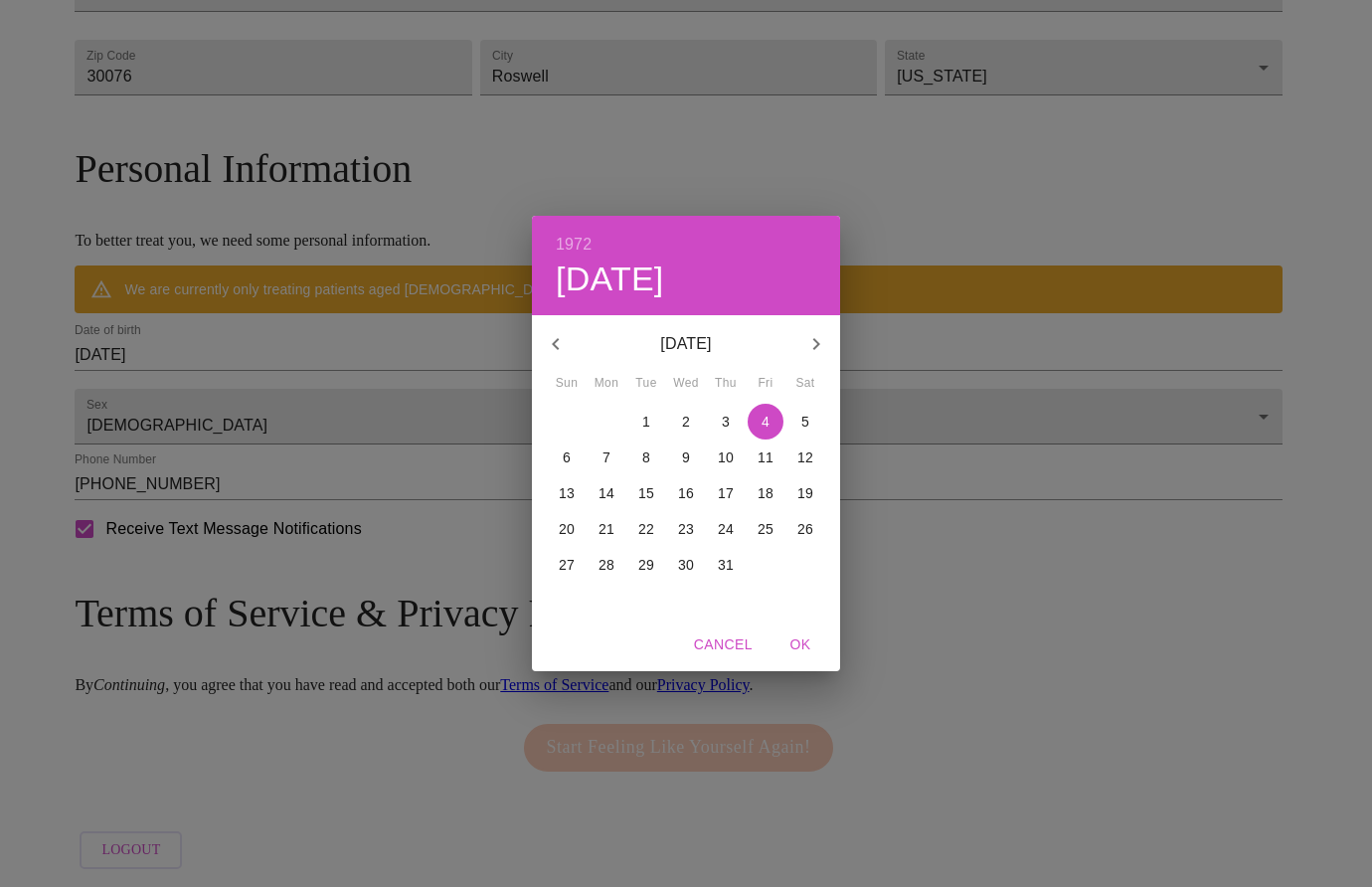 click on "OK" at bounding box center (800, 644) 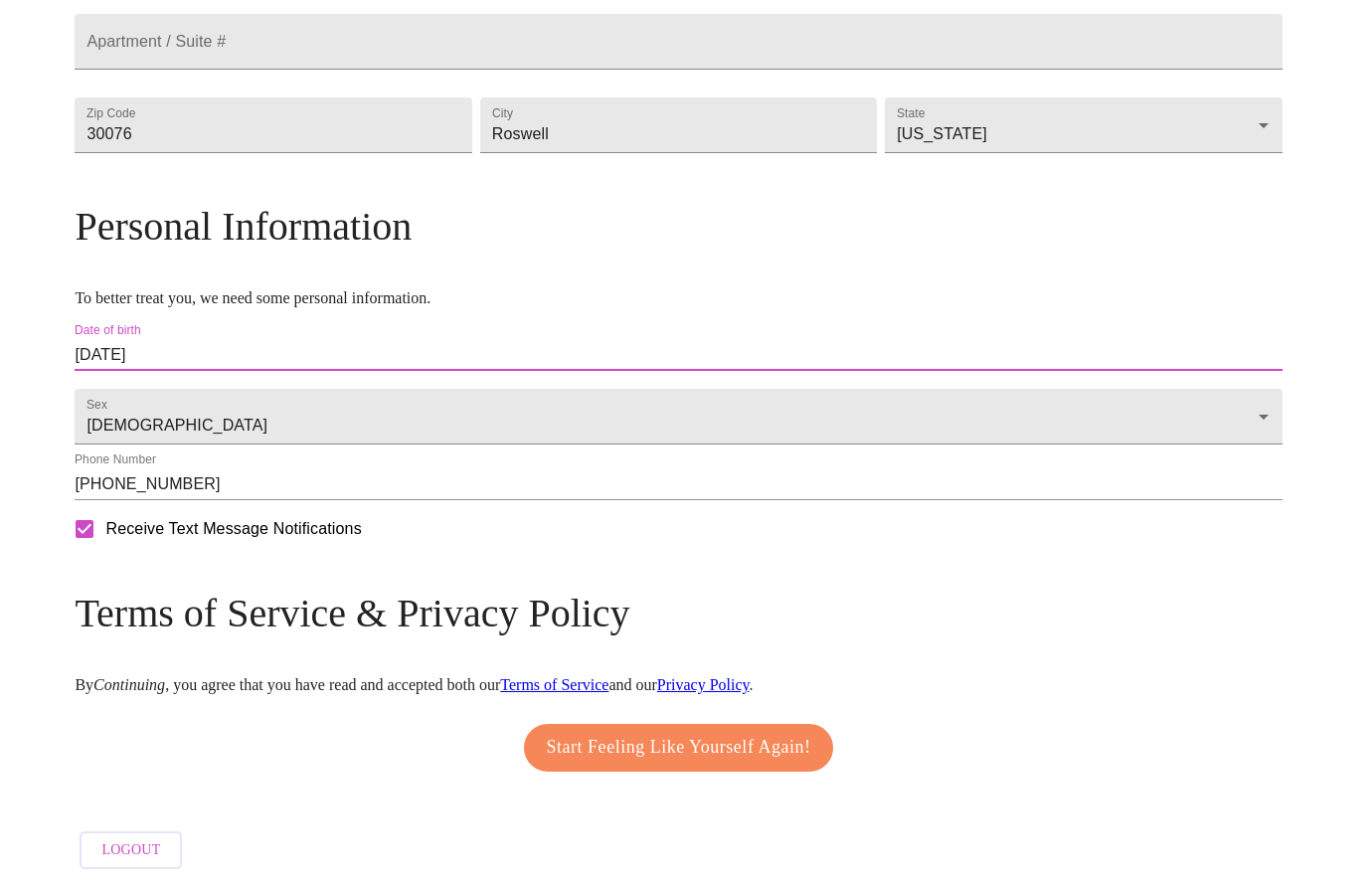 scroll, scrollTop: 644, scrollLeft: 0, axis: vertical 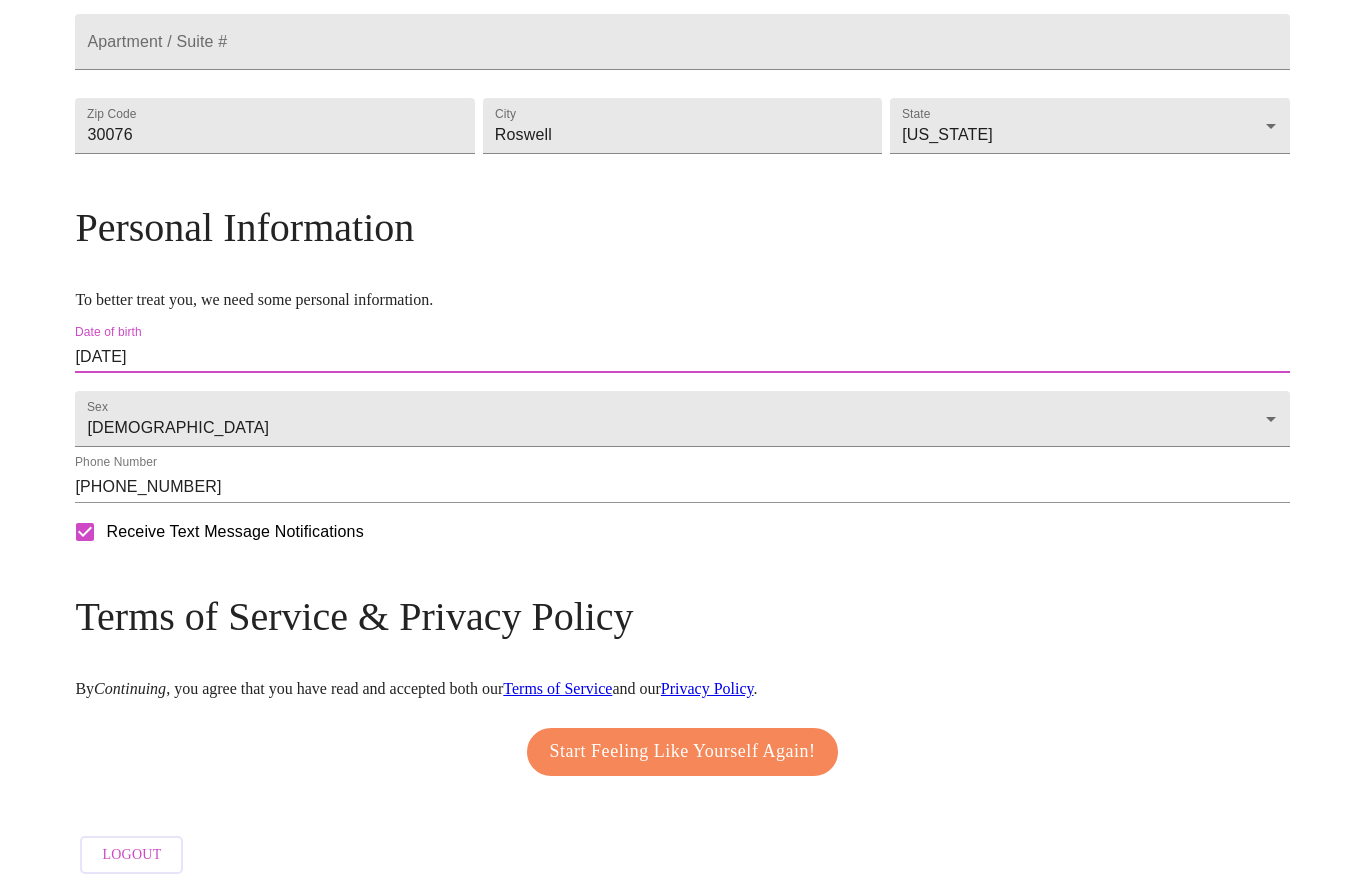click on "[DATE]" at bounding box center [682, 357] 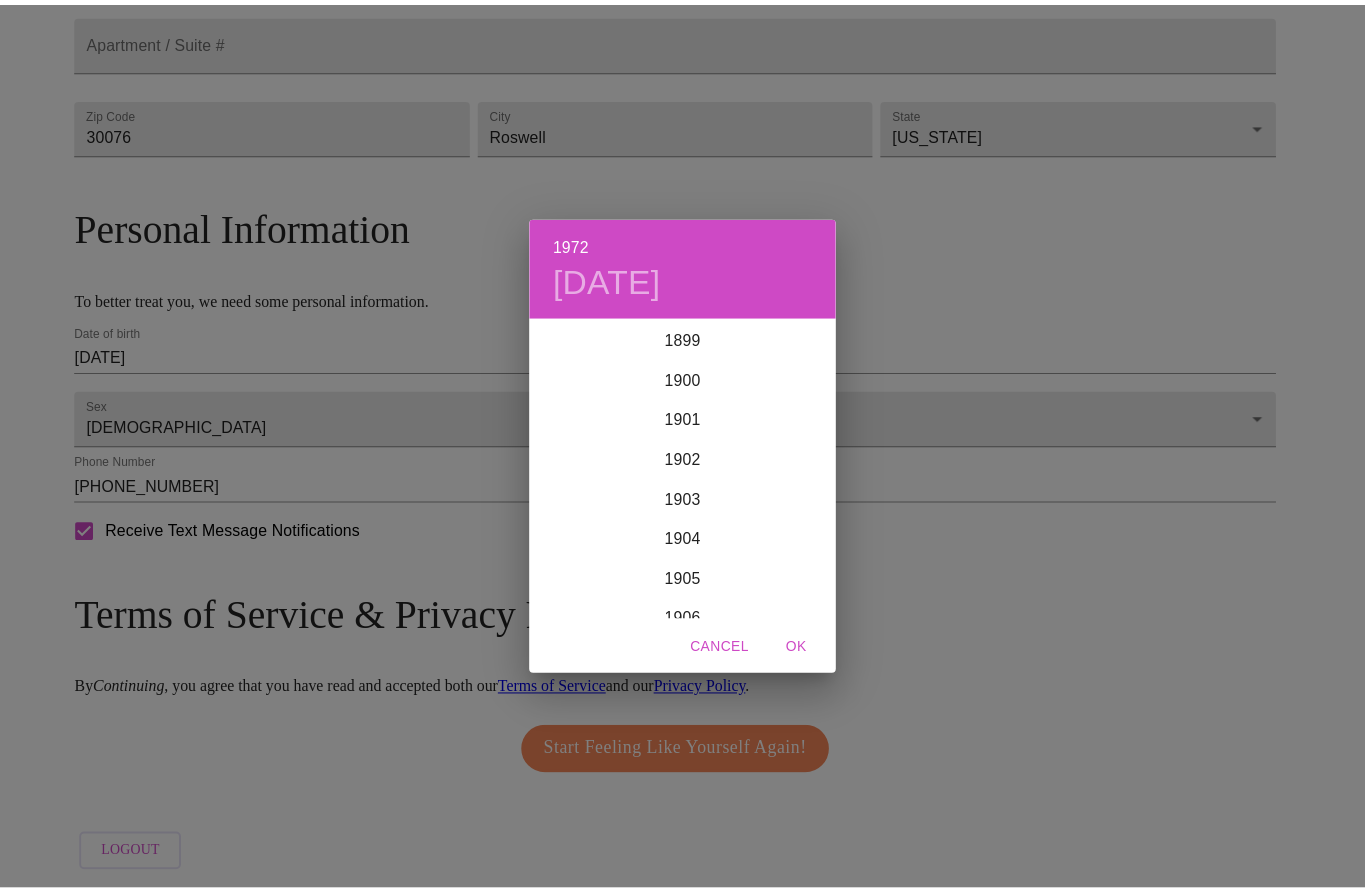 scroll, scrollTop: 2800, scrollLeft: 0, axis: vertical 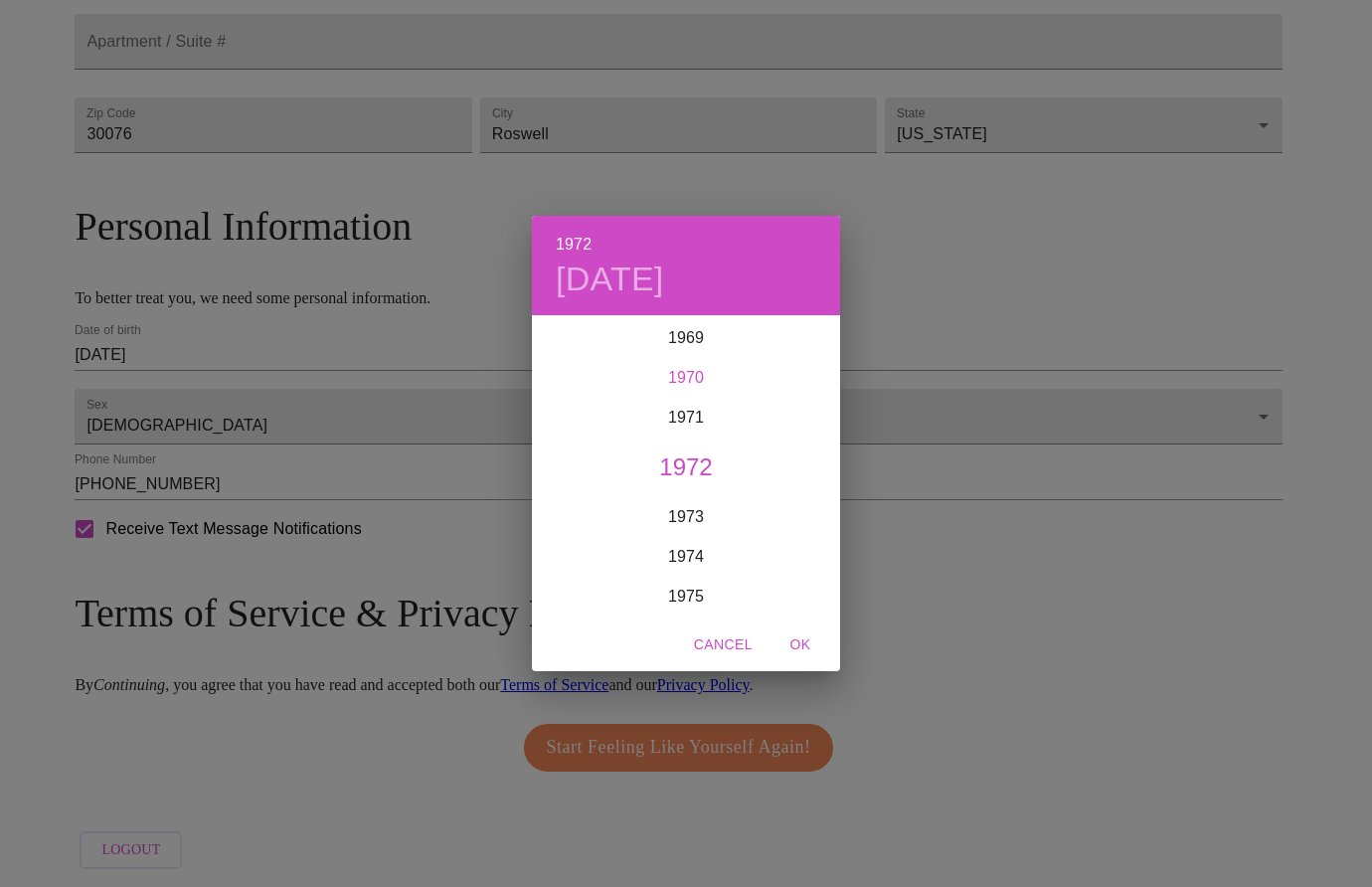 click on "1970" at bounding box center (686, 378) 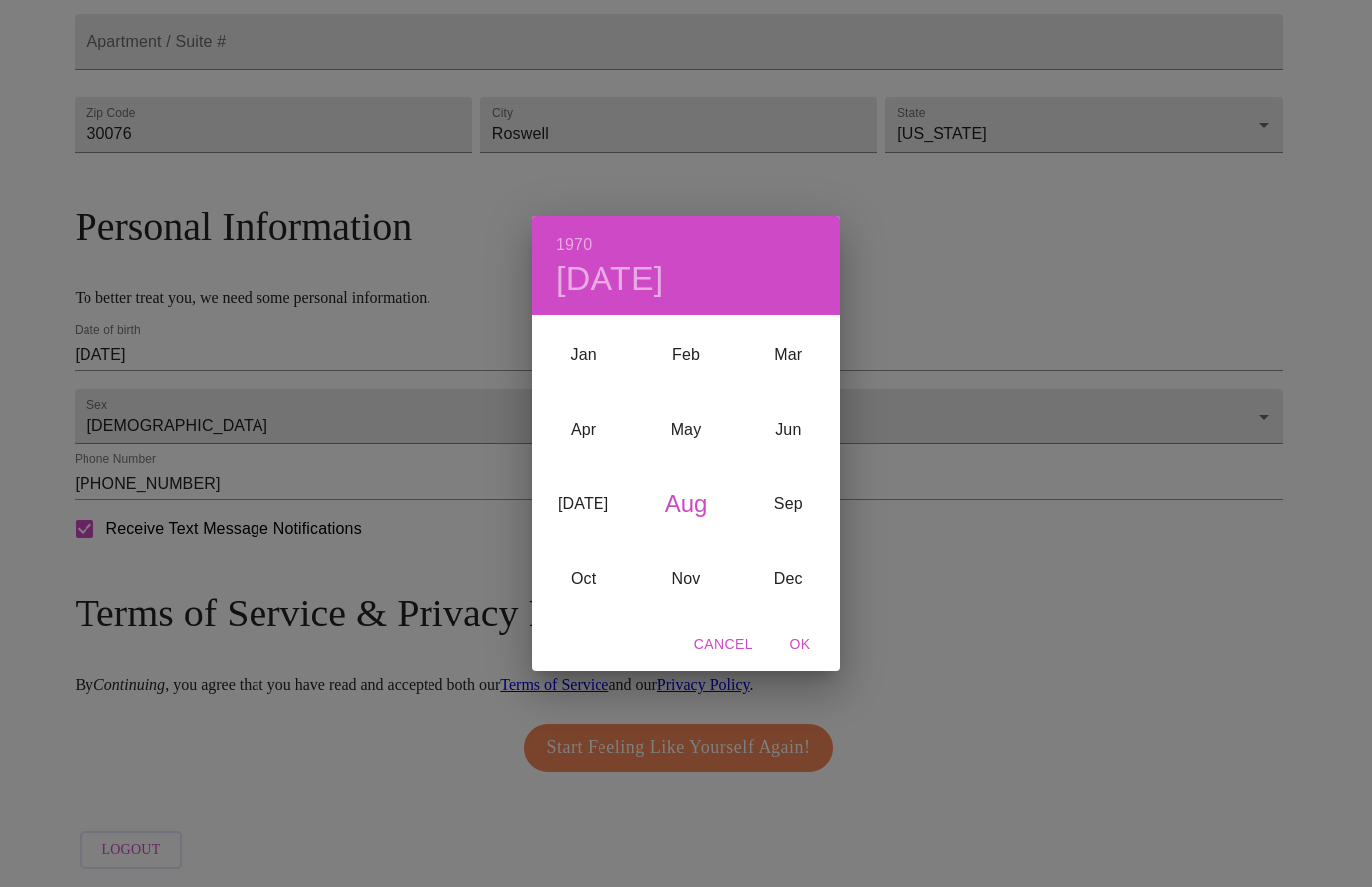 click on "OK" at bounding box center (800, 644) 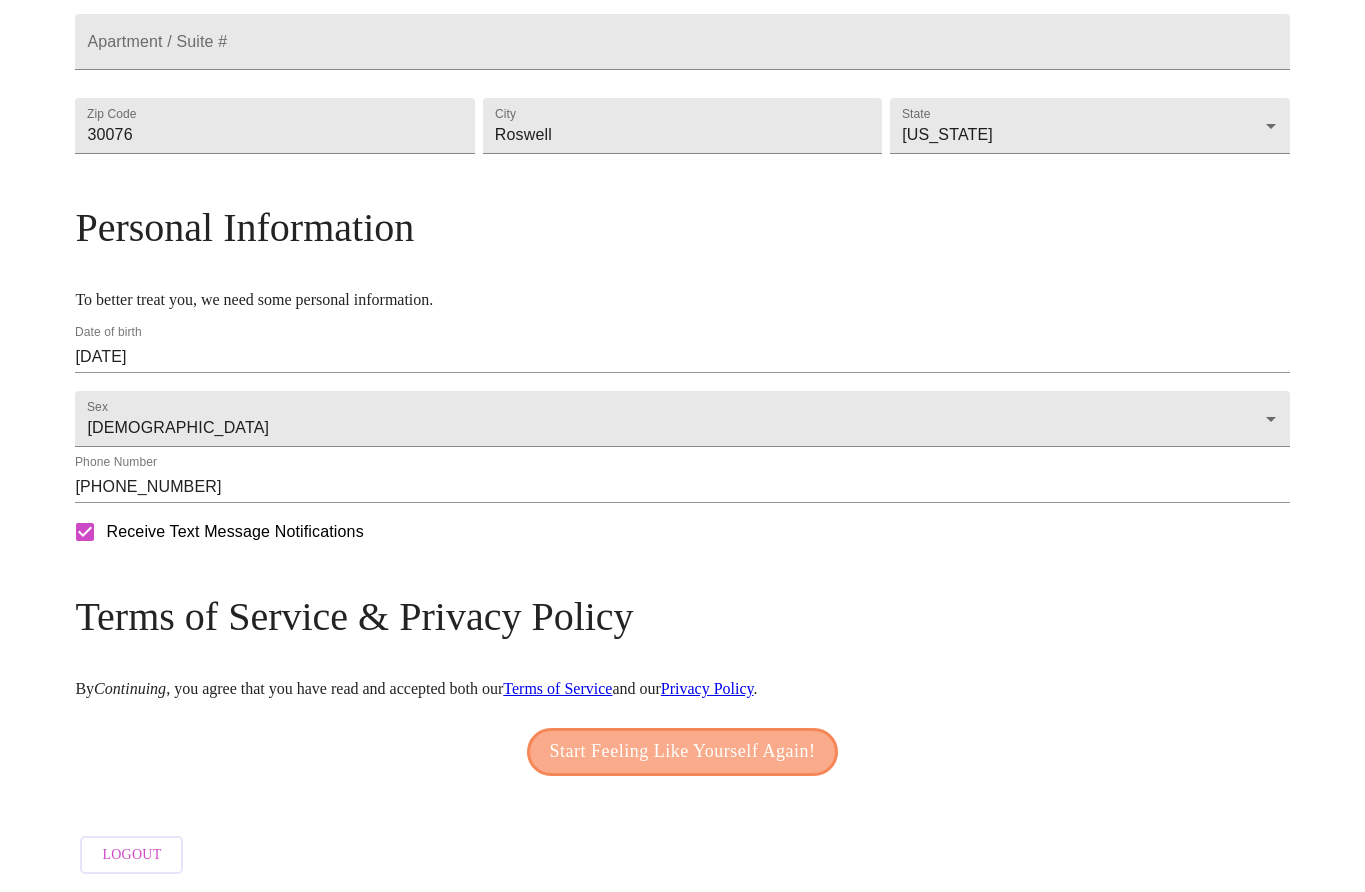 click on "Start Feeling Like Yourself Again!" at bounding box center (683, 752) 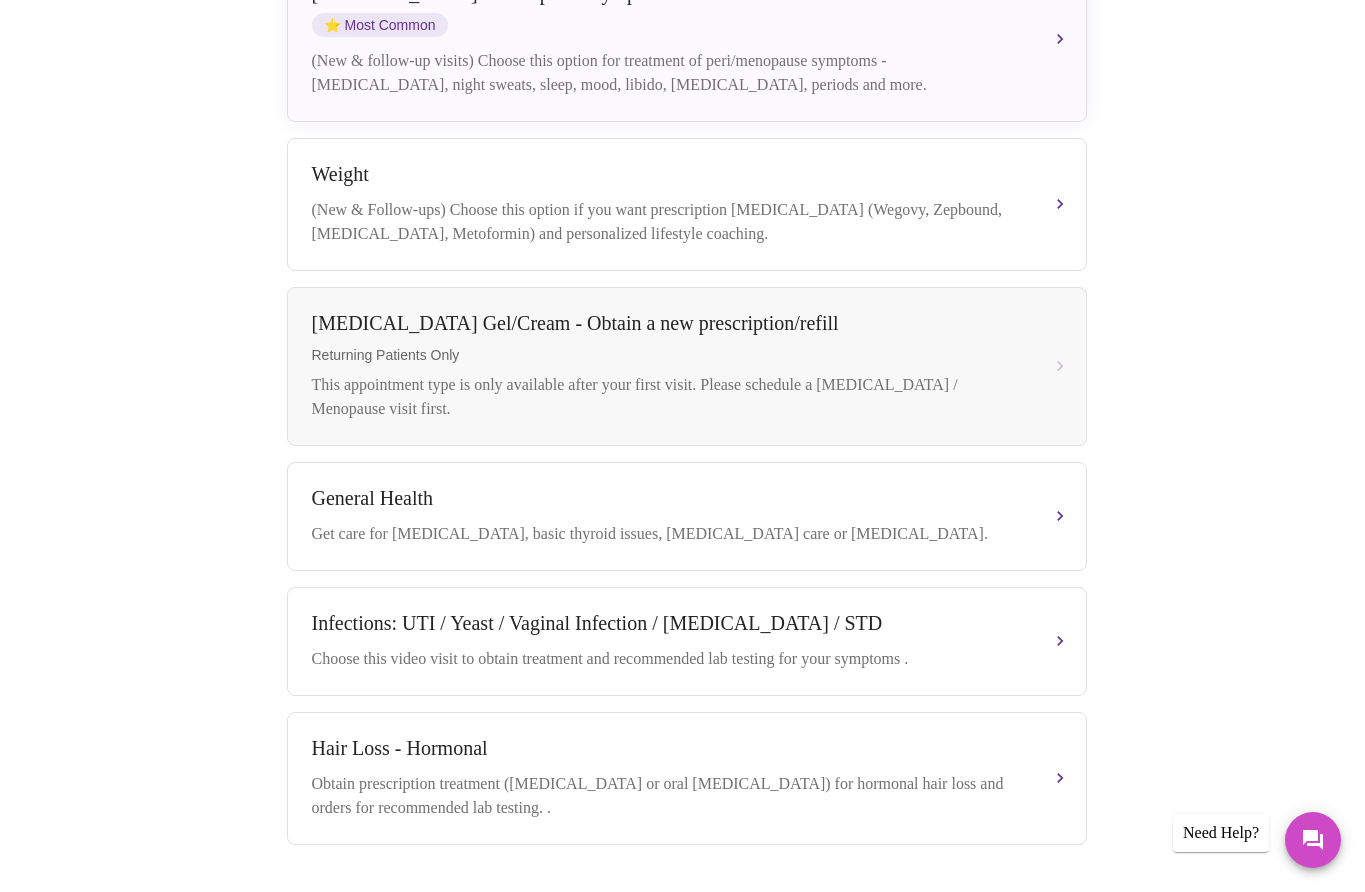 scroll, scrollTop: 641, scrollLeft: 0, axis: vertical 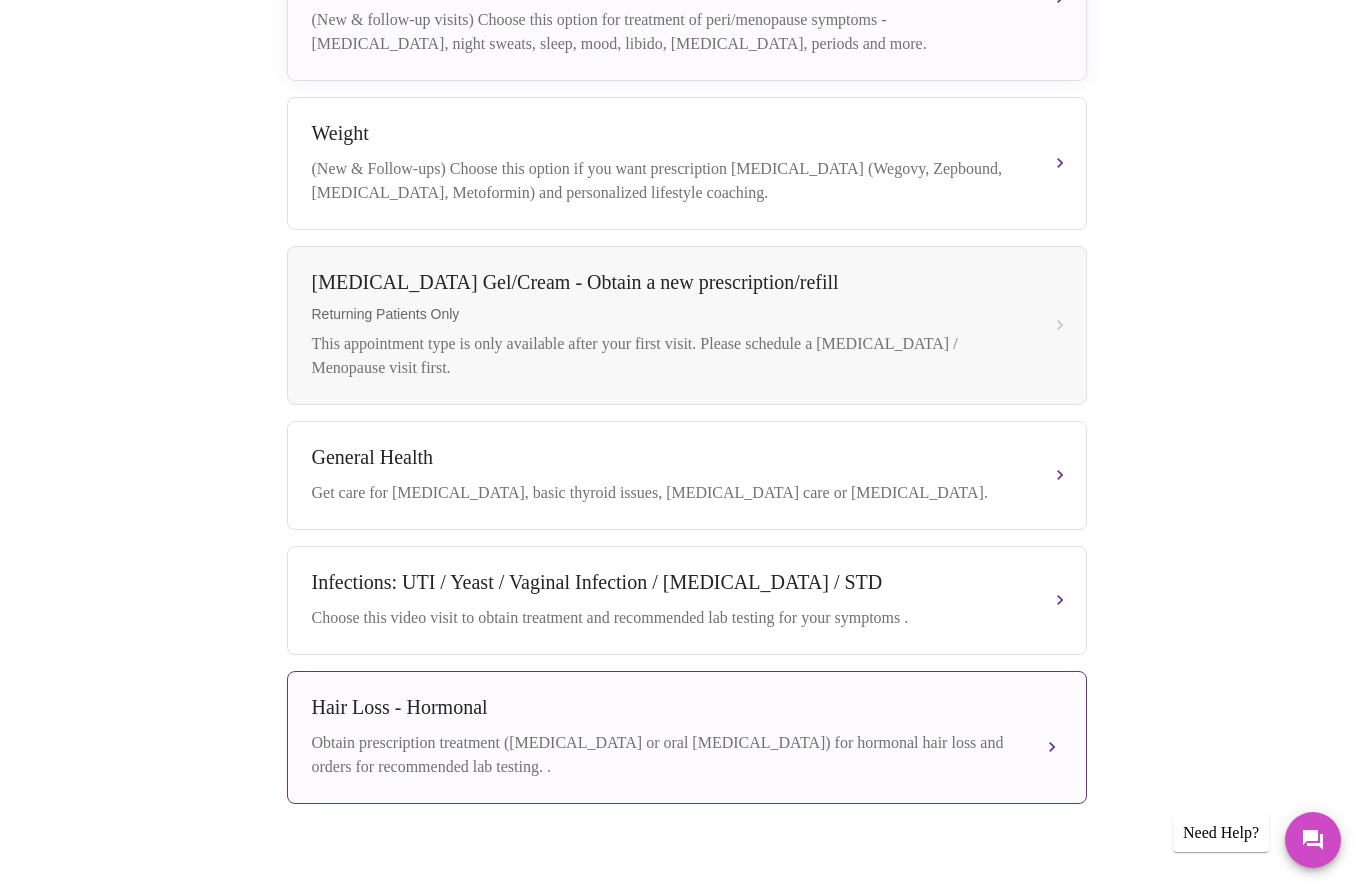 click on "Obtain prescription treatment ([MEDICAL_DATA] or oral [MEDICAL_DATA]) for hormonal hair loss and orders for recommended lab testing. ." at bounding box center [667, 755] 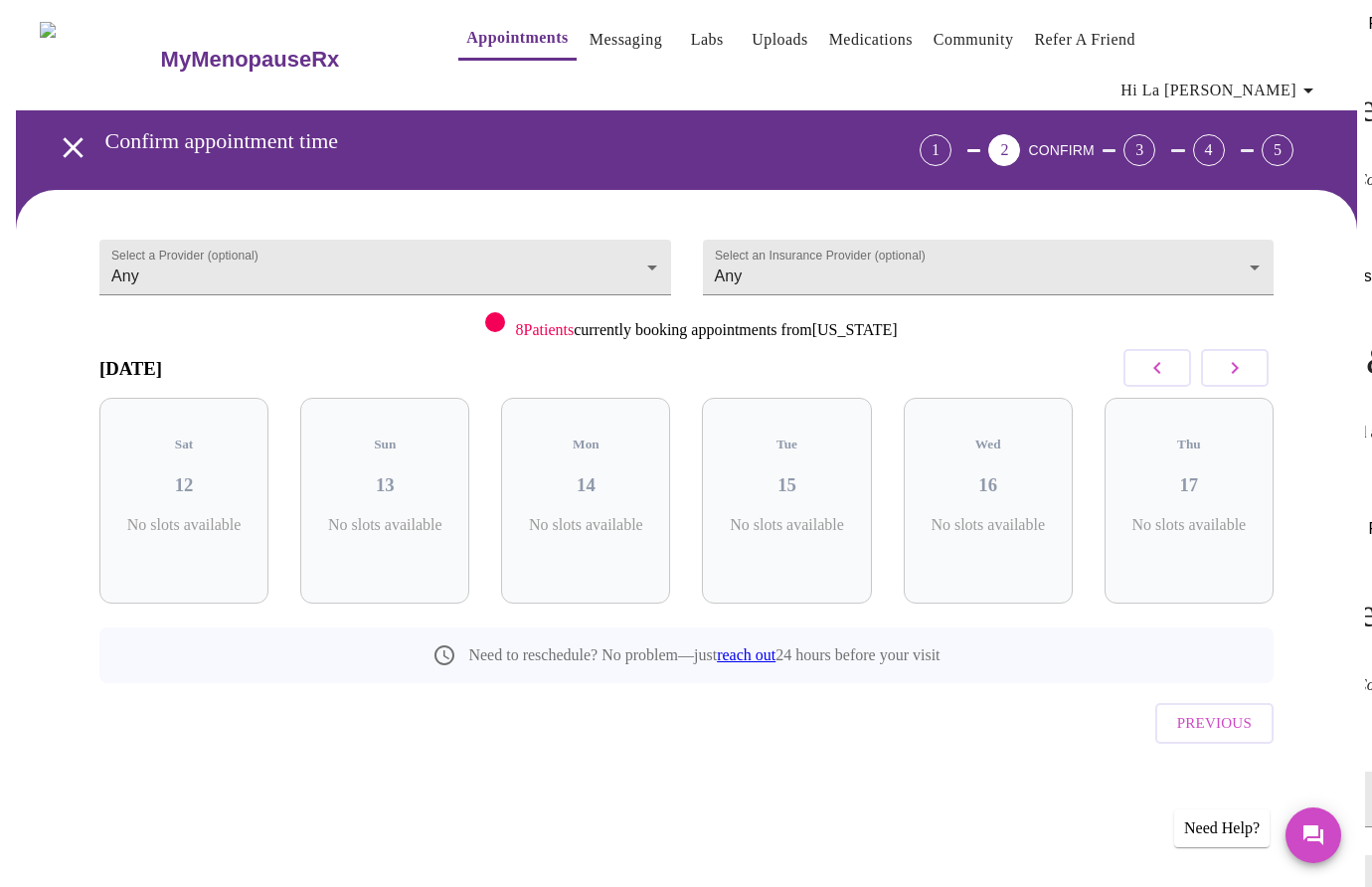 scroll, scrollTop: 0, scrollLeft: 0, axis: both 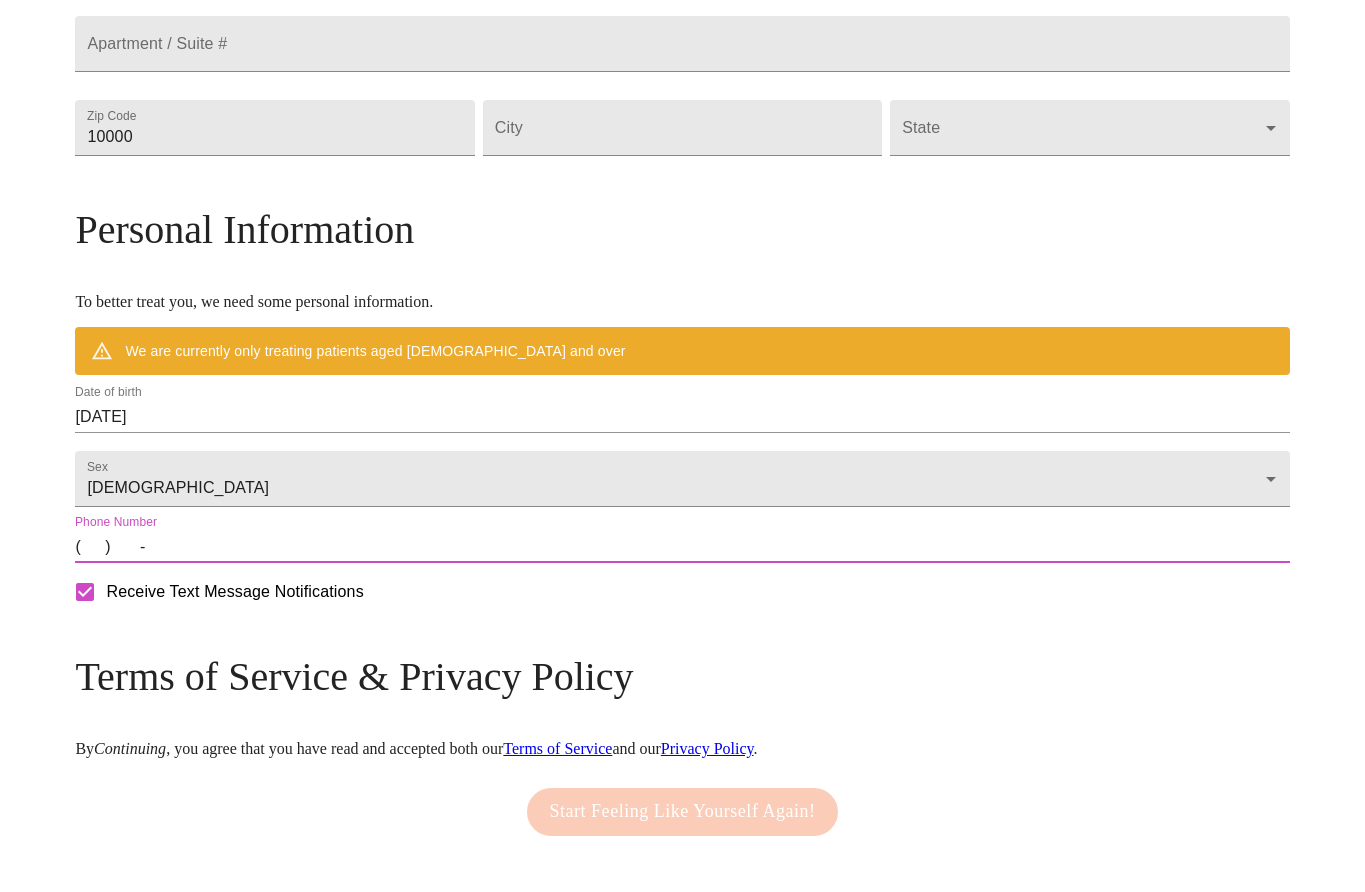 click on "(   )    -" at bounding box center [682, 547] 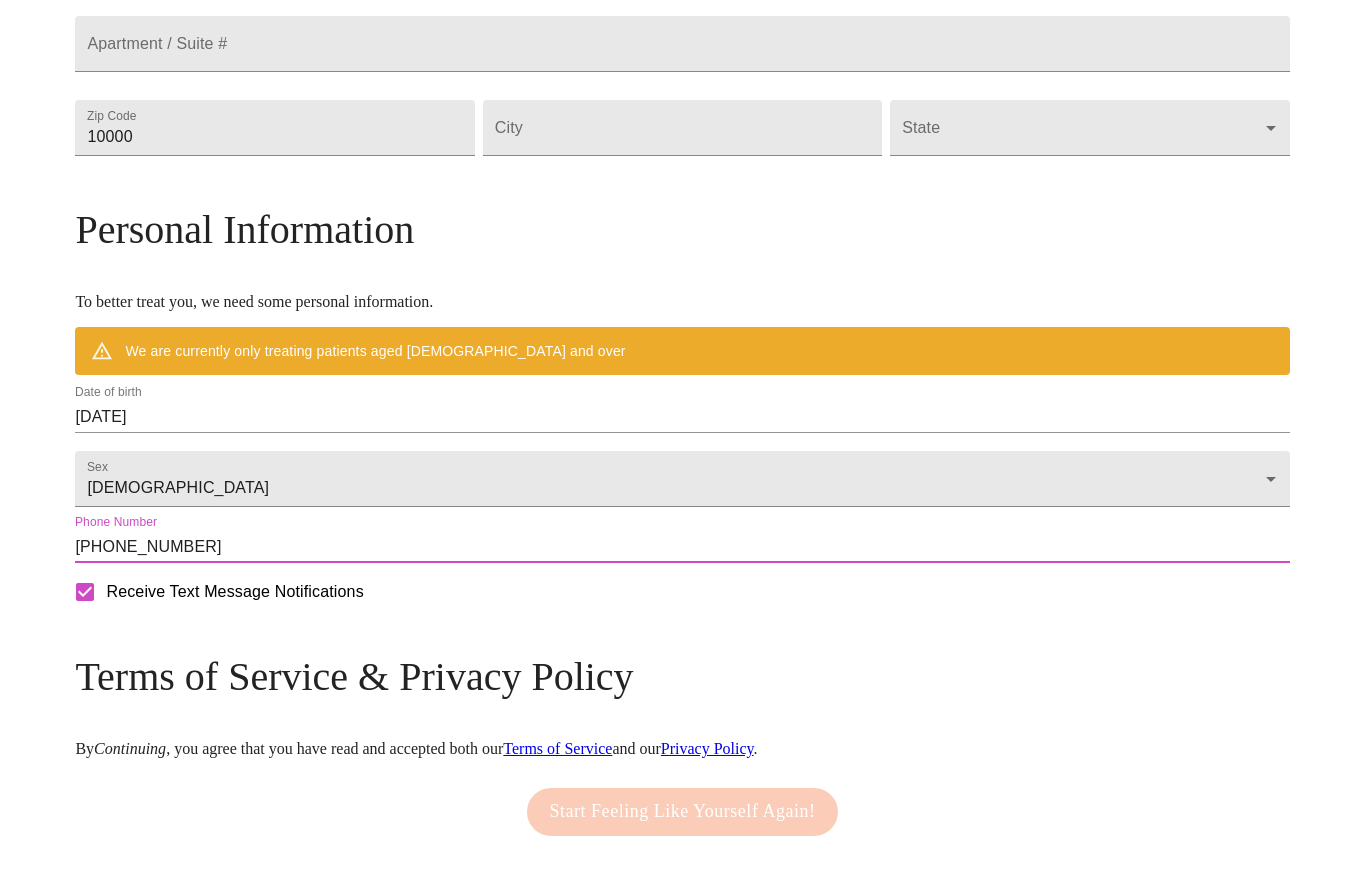type on "[PHONE_NUMBER]" 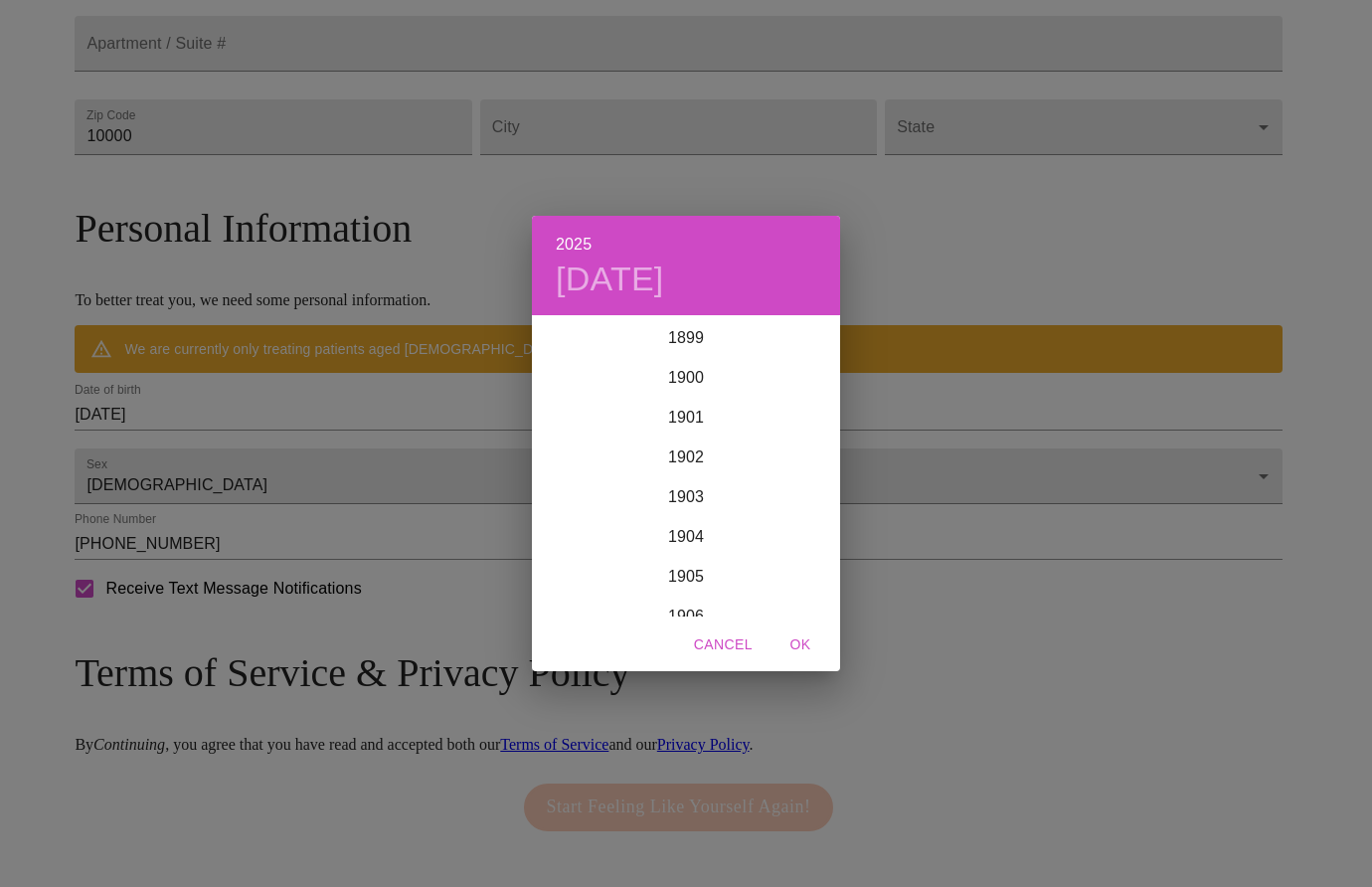 scroll, scrollTop: 4892, scrollLeft: 0, axis: vertical 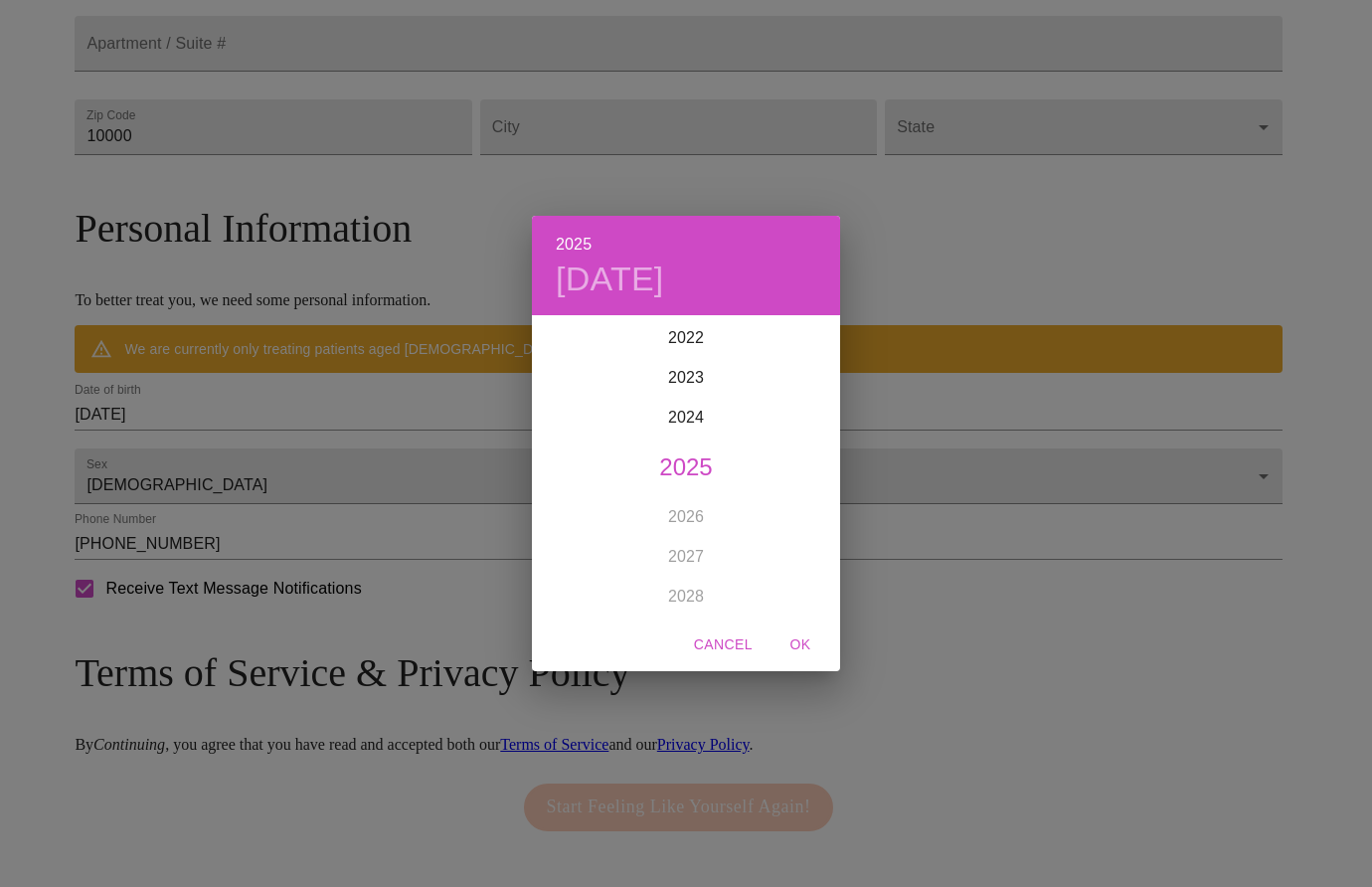 click on "2025 [DATE] 1900 1901 1902 1903 1904 1905 1906 1907 1908 1909 1910 1911 1912 1913 1914 1915 1916 1917 1918 1919 1920 1921 1922 1923 1924 1925 1926 1927 1928 1929 1930 1931 1932 1933 1934 1935 1936 1937 1938 1939 1940 1941 1942 1943 1944 1945 1946 1947 1948 1949 1950 1951 1952 1953 1954 1955 1956 1957 1958 1959 1960 1961 1962 1963 1964 1965 1966 1967 1968 1969 1970 1971 1972 1973 1974 1975 1976 1977 1978 1979 1980 1981 1982 1983 1984 1985 1986 1987 1988 1989 1990 1991 1992 1993 1994 1995 1996 1997 1998 1999 2000 2001 2002 2003 2004 2005 2006 2007 2008 2009 2010 2011 2012 2013 2014 2015 2016 2017 2018 2019 2020 2021 2022 2023 2024 2025 2026 2027 2028 2029 2030 2031 2032 2033 2034 2035 2036 2037 2038 2039 2040 2041 2042 2043 2044 2045 2046 2047 2048 2049 2050 2051 2052 2053 2054 2055 2056 2057 2058 2059 2060 2061 2062 2063 2064 2065 2066 2067 2068 2069 2070 2071 2072 2073 2074 2075 2076 2077 2078 2079 2080 2081 2082 2083 2084 2085 2086 2087 2088 2089 2090 2091 2092 2093 2094 2095 2096 2097 2098 2099 OK" at bounding box center (686, 444) 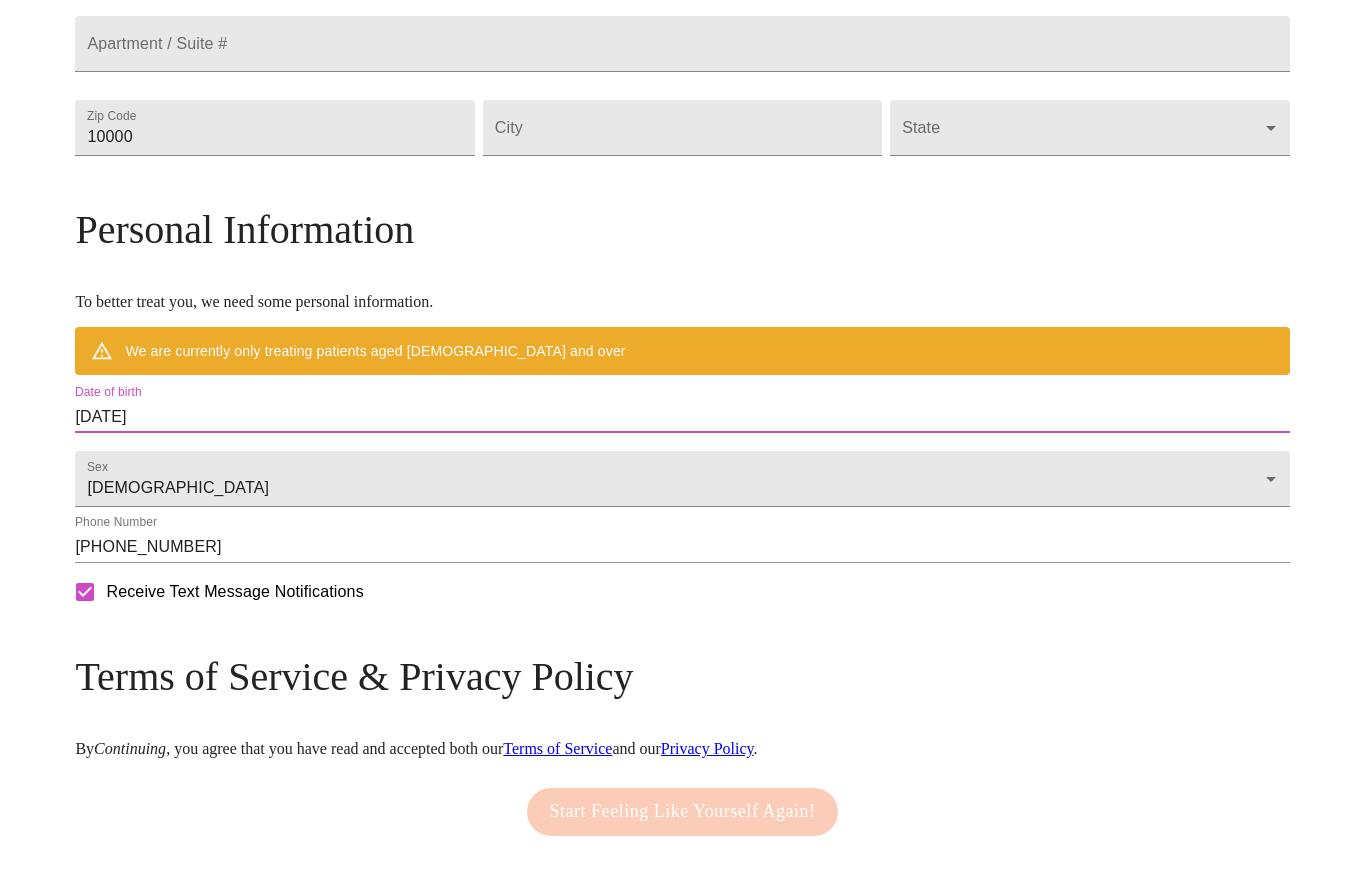 click on "[DATE]" at bounding box center (682, 417) 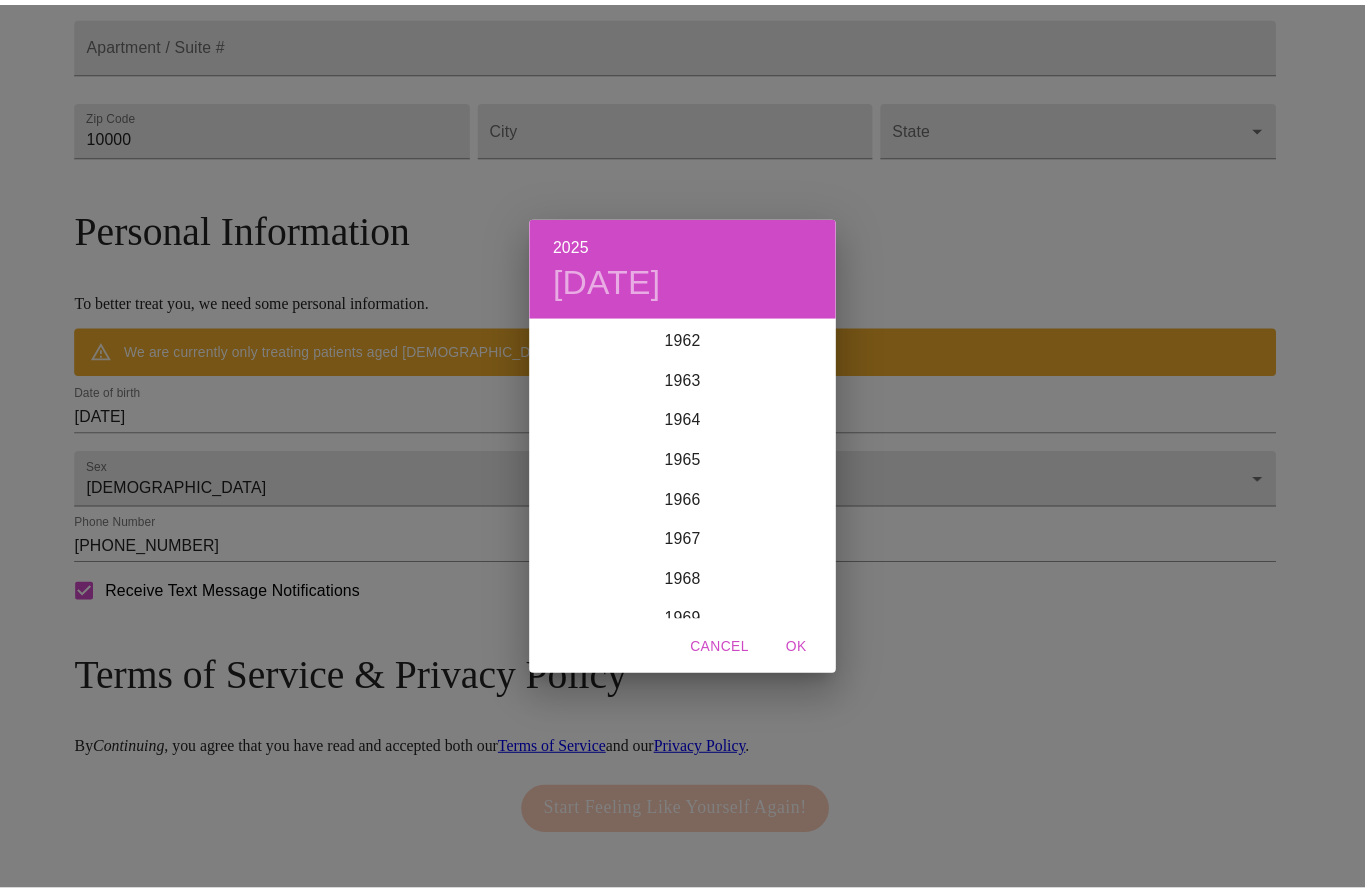 scroll, scrollTop: 2620, scrollLeft: 0, axis: vertical 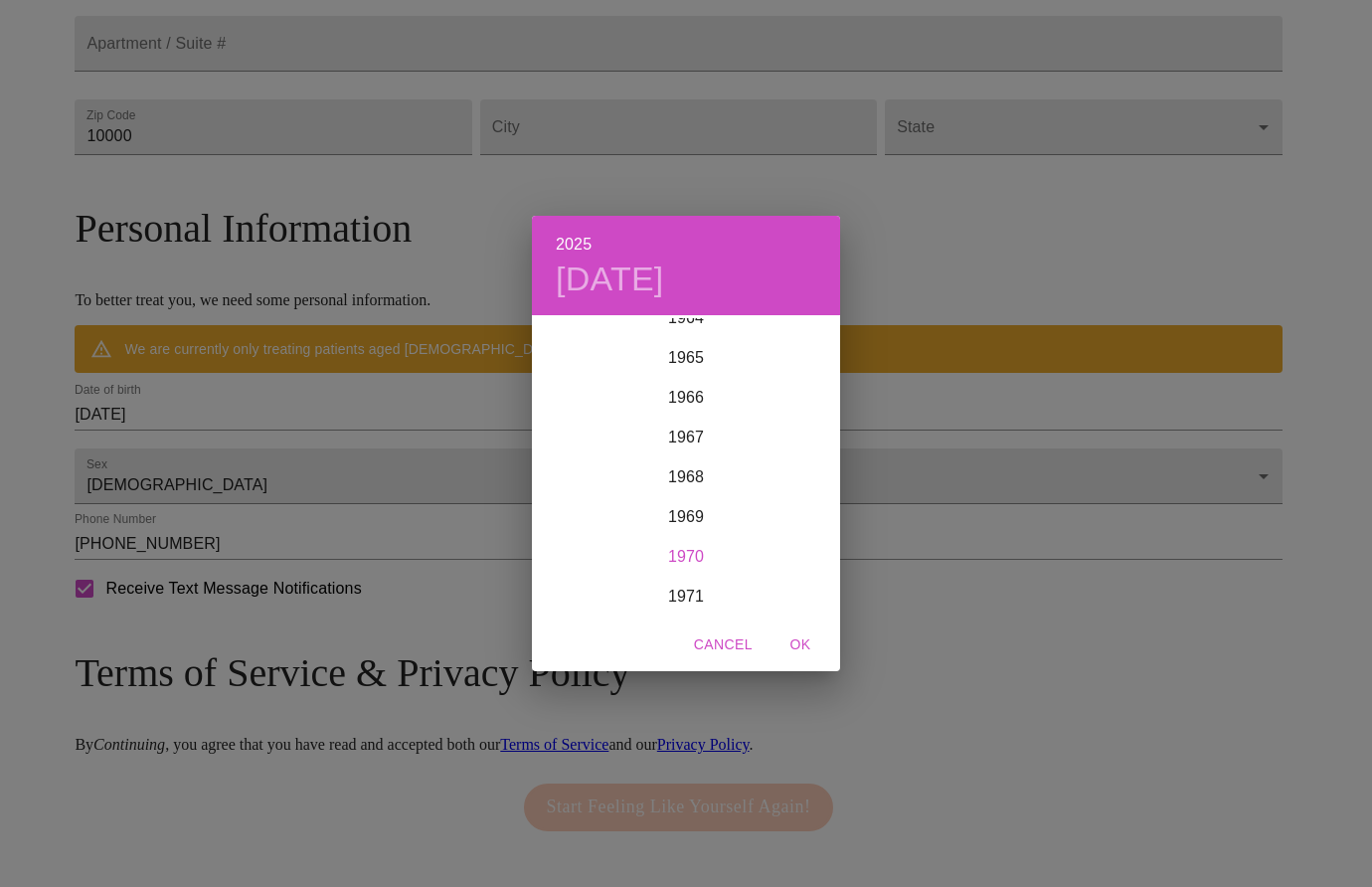 click on "1970" at bounding box center [686, 557] 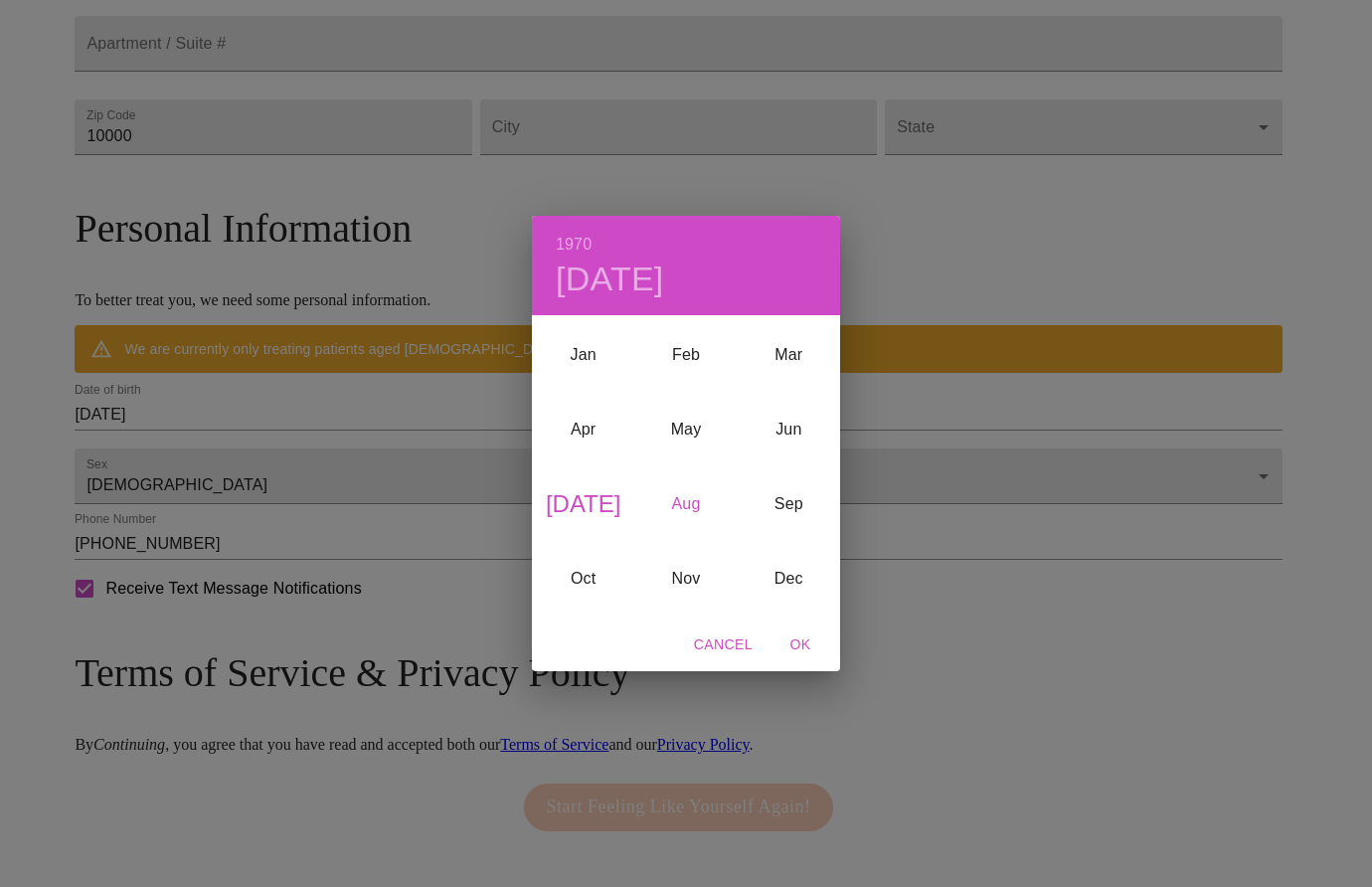 click on "Aug" at bounding box center [685, 504] 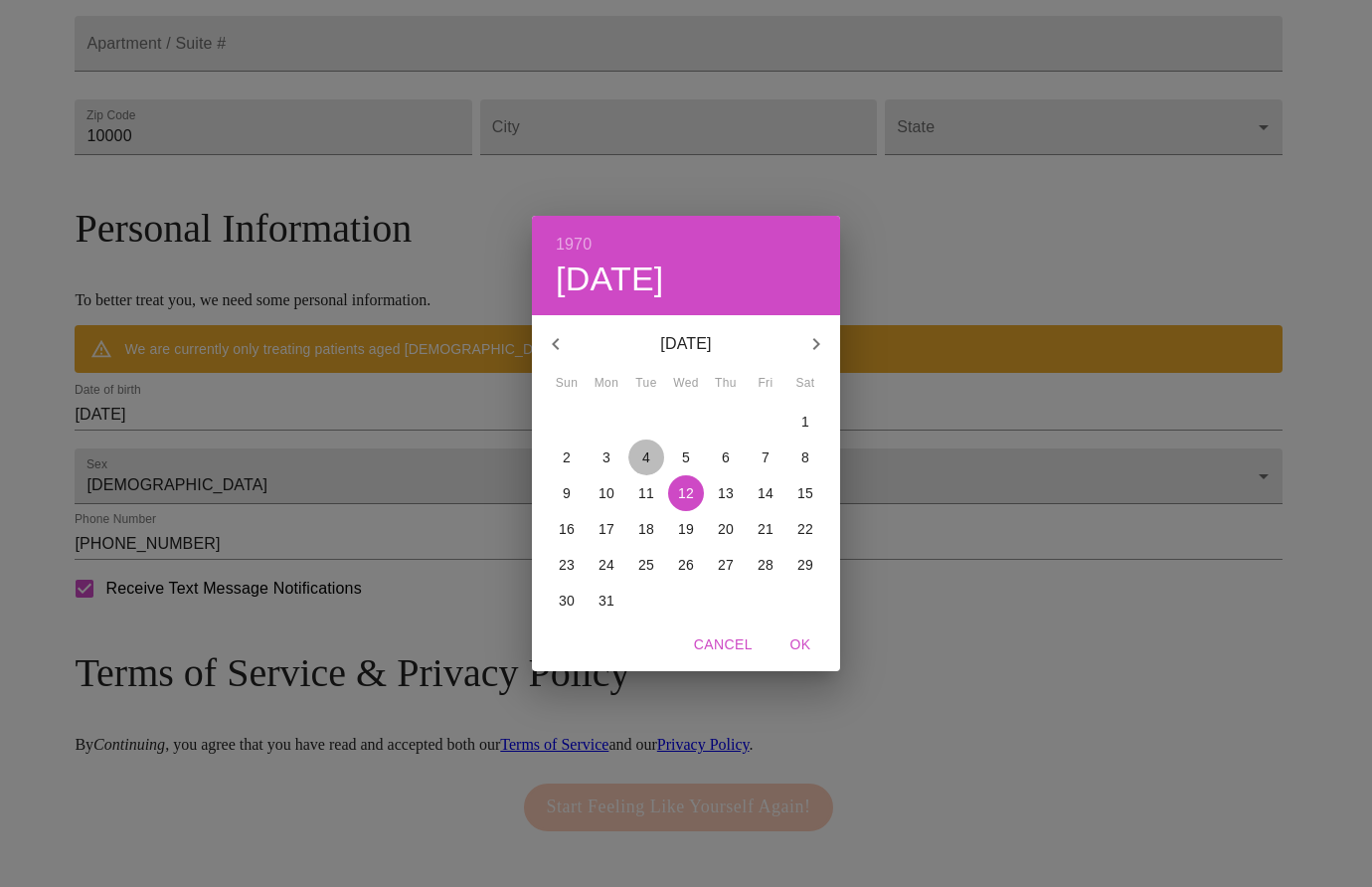 click on "4" at bounding box center [646, 457] 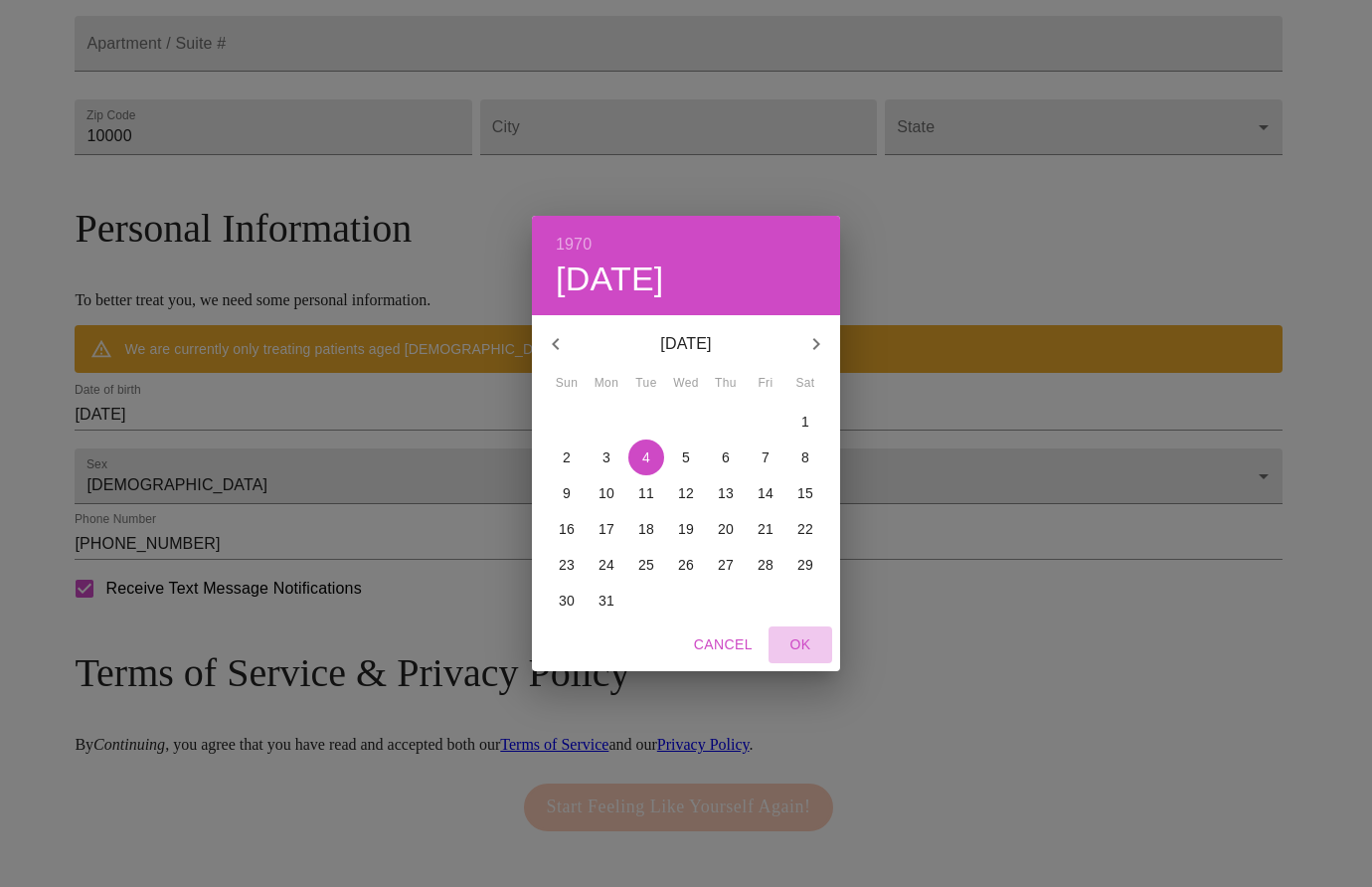 click on "OK" at bounding box center [800, 644] 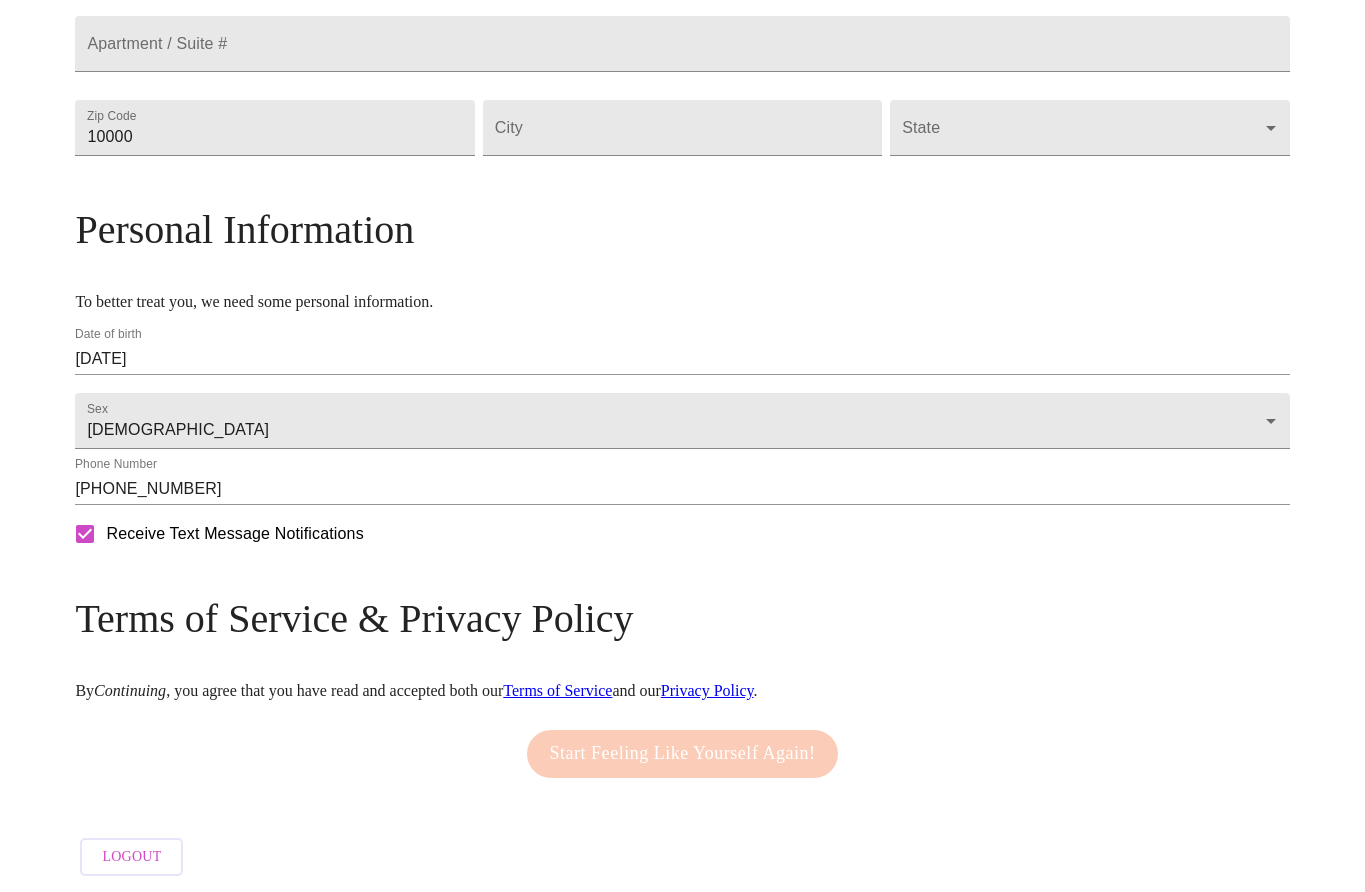 click on "Receive Text Message Notifications" at bounding box center [682, 534] 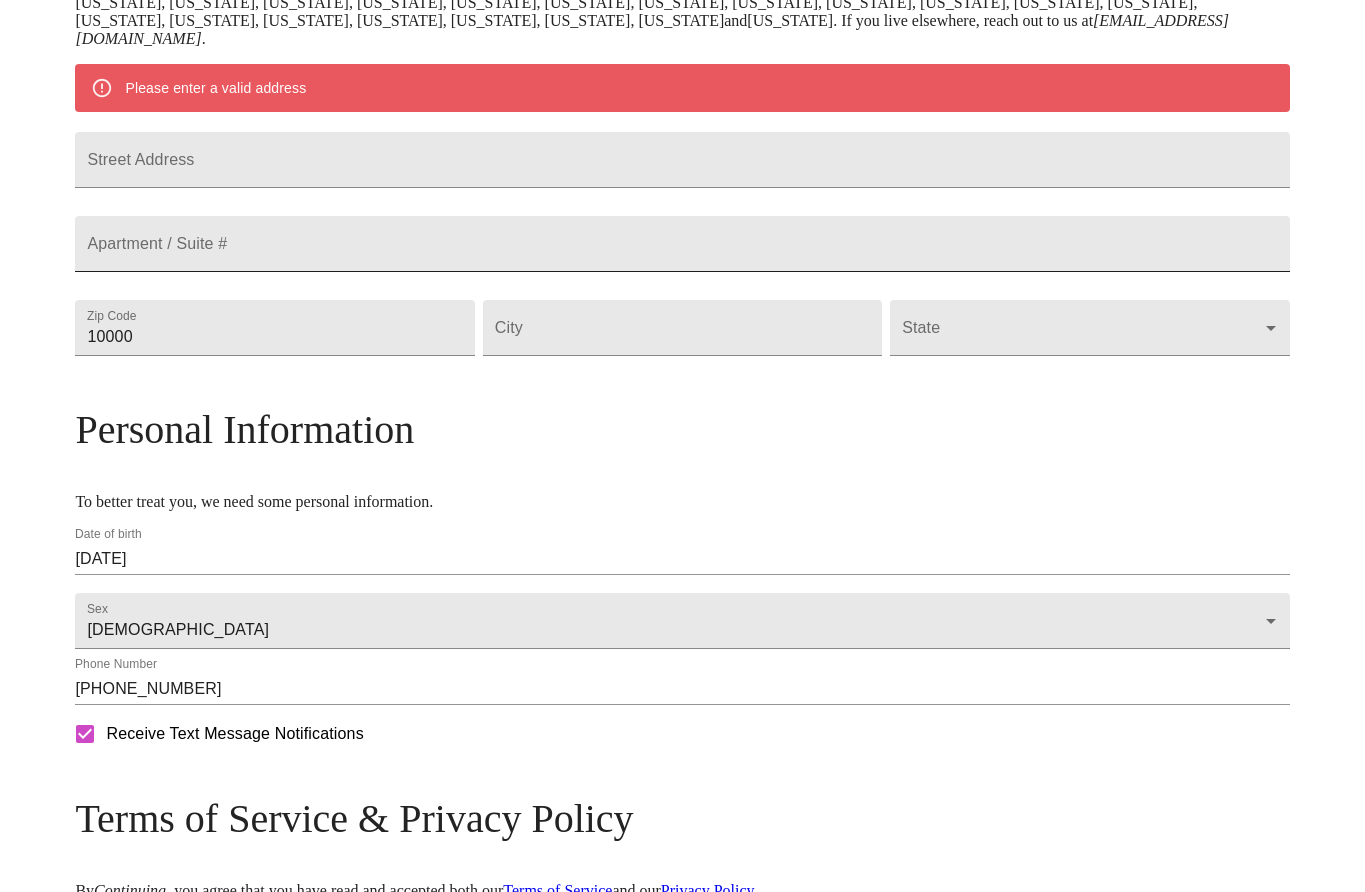 scroll, scrollTop: 341, scrollLeft: 0, axis: vertical 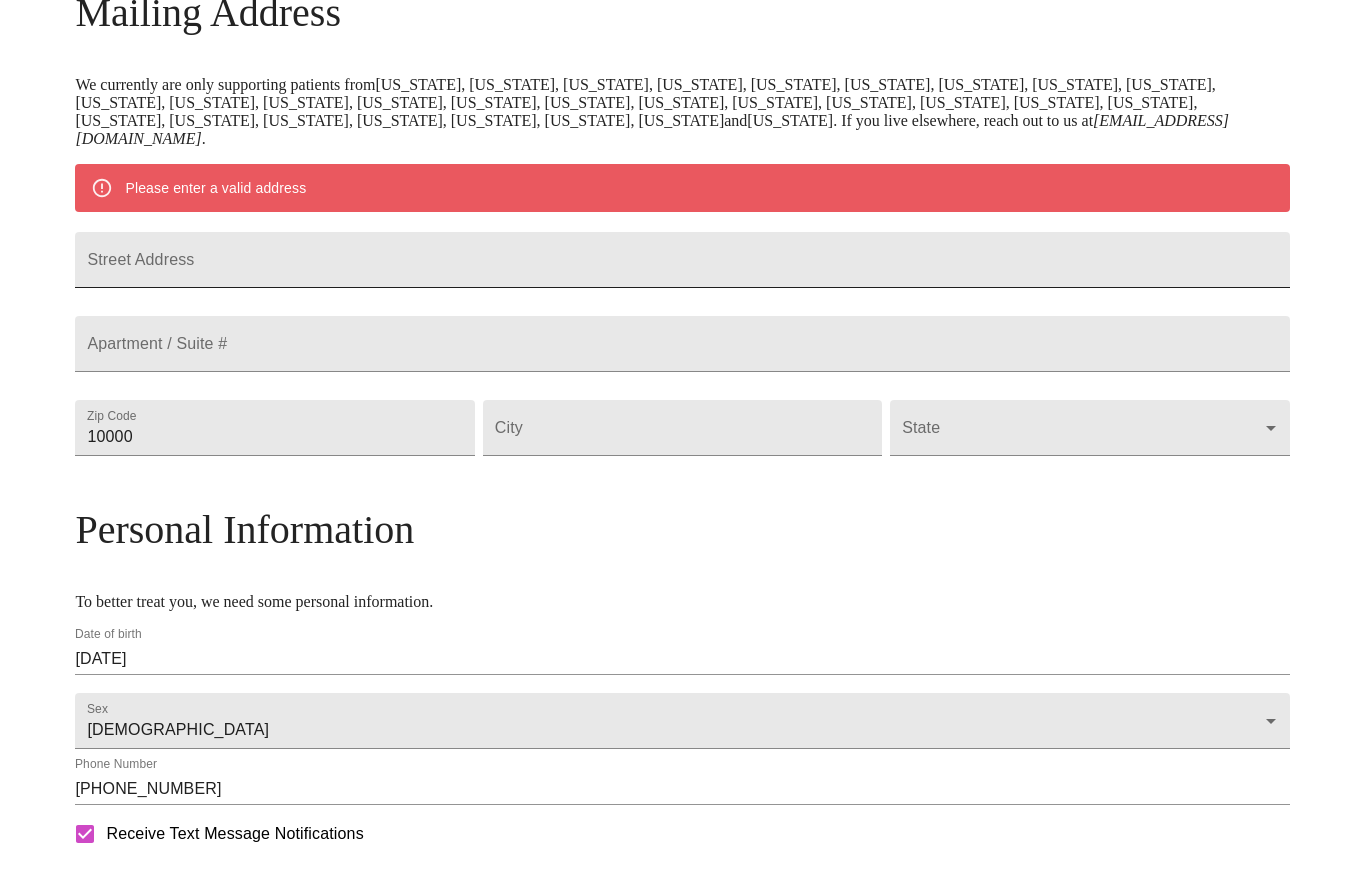 click on "Street Address" at bounding box center [682, 260] 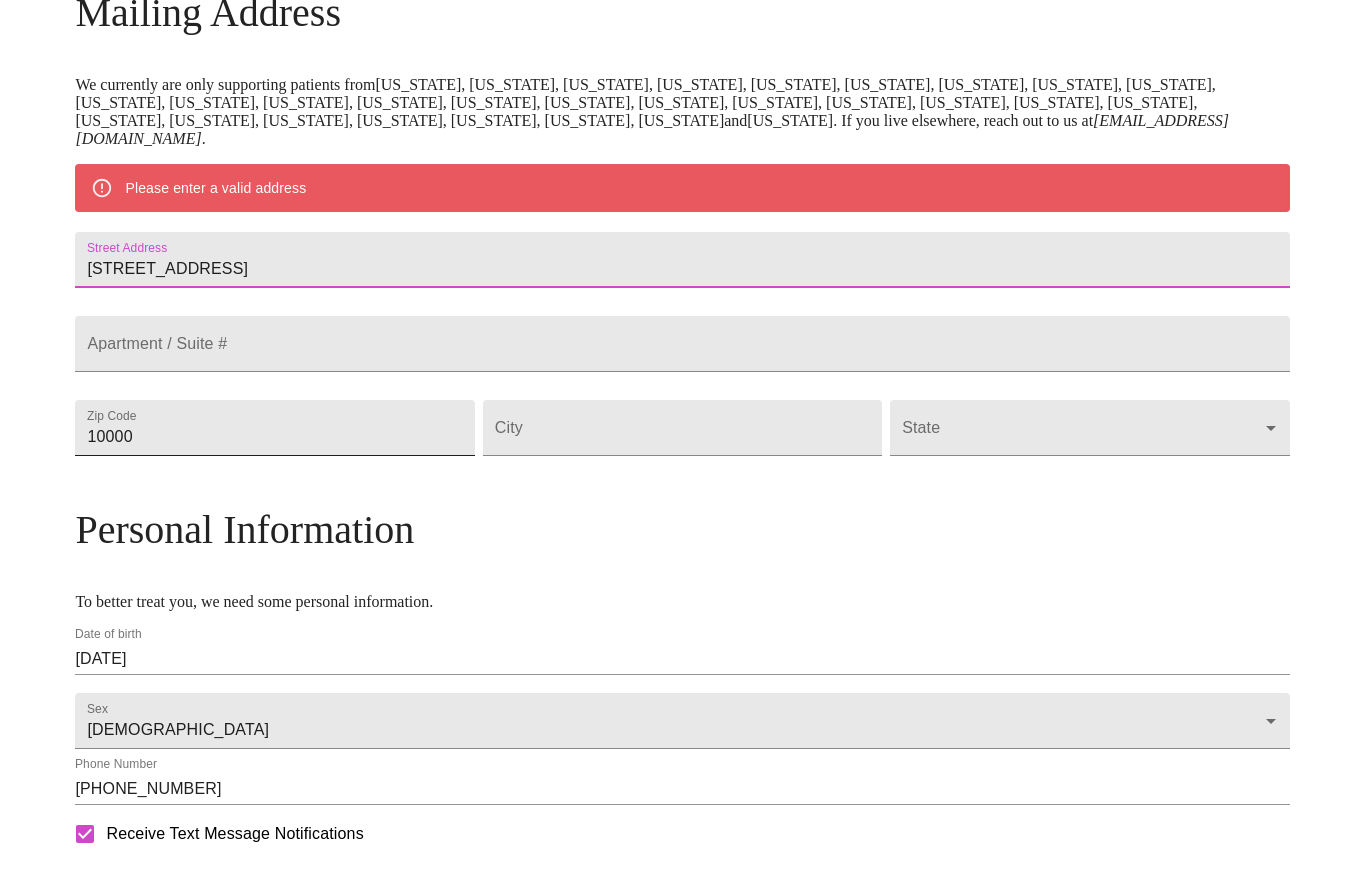 type on "[STREET_ADDRESS]" 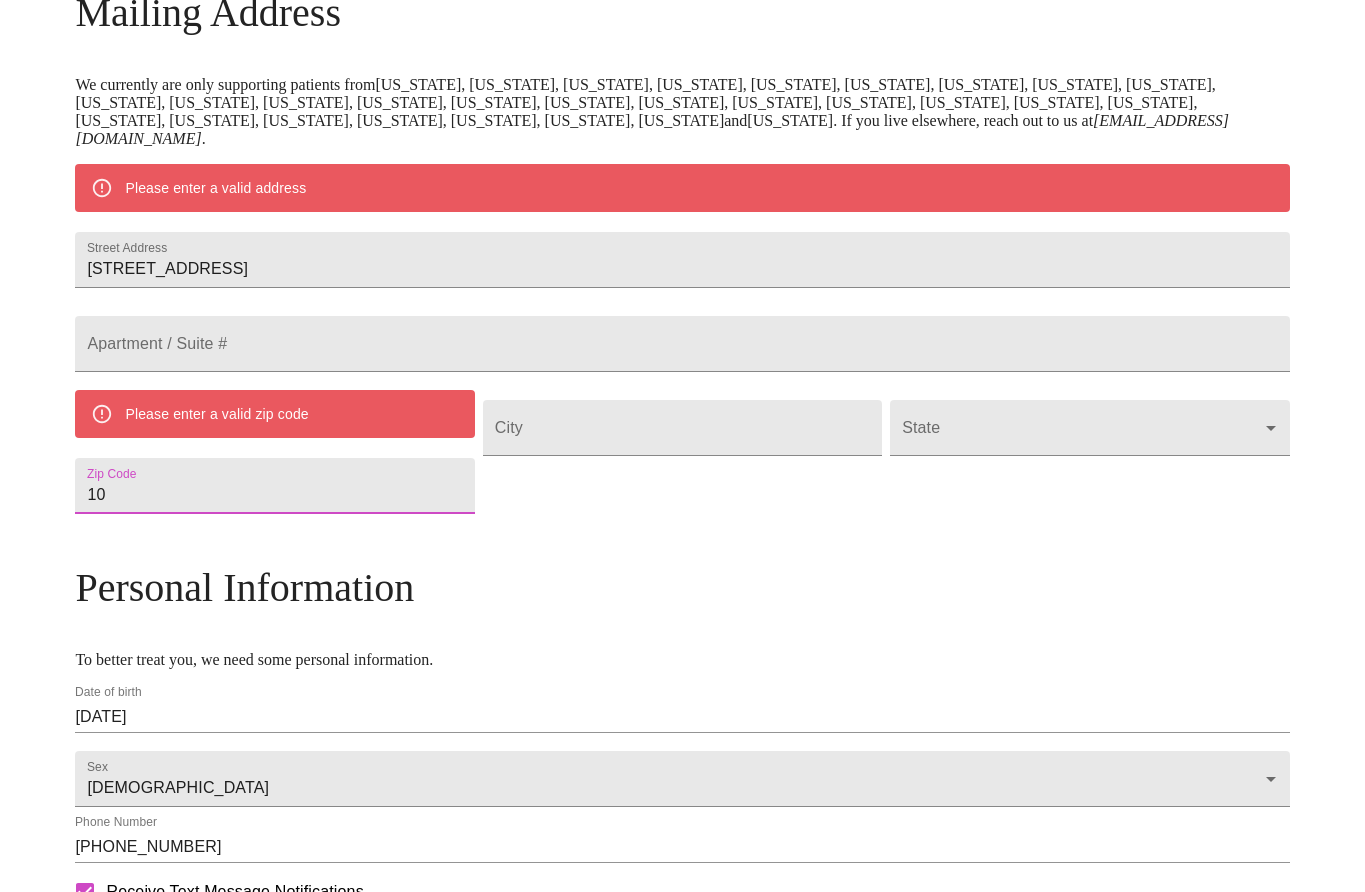 type on "1" 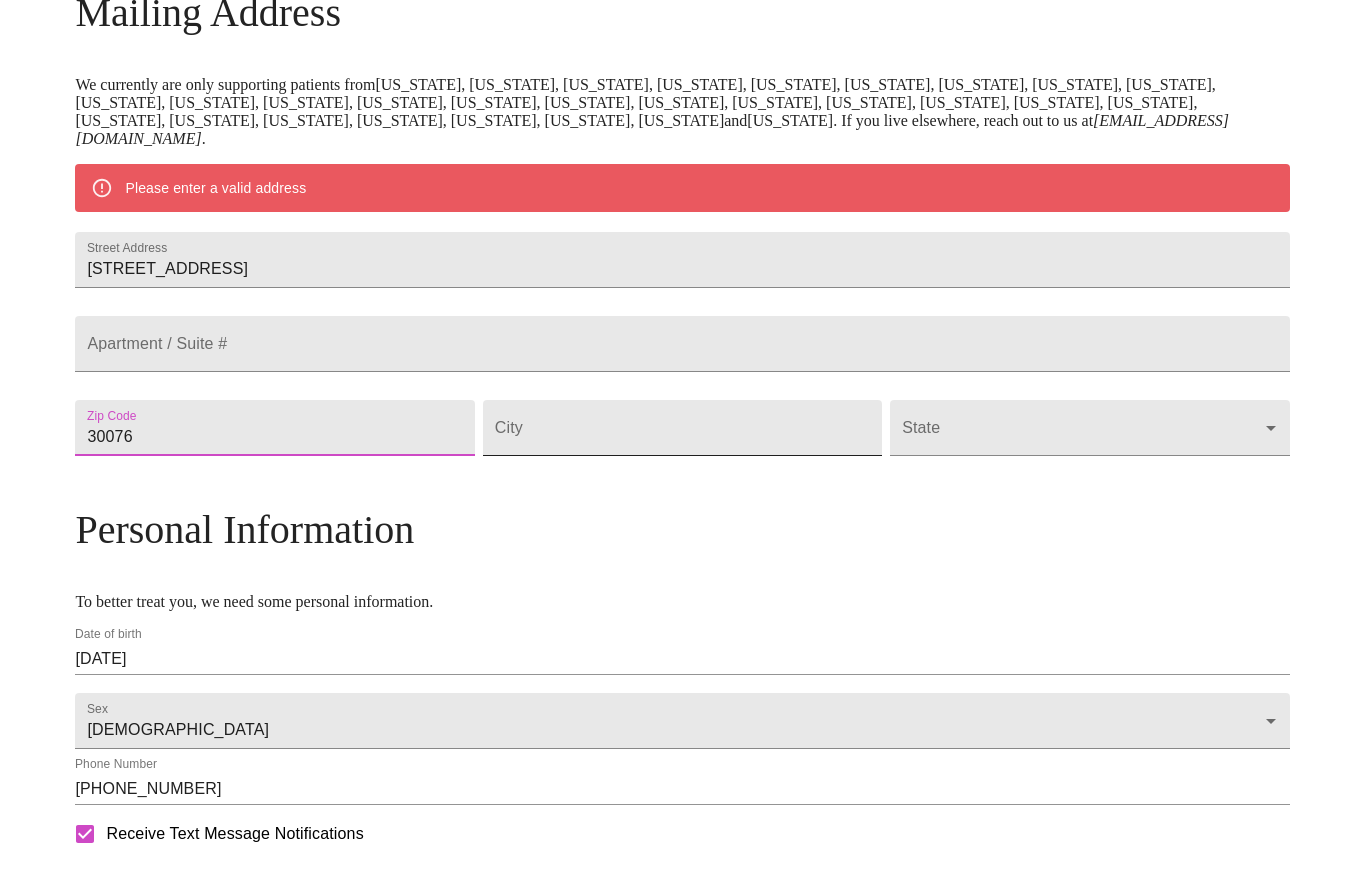 type on "30076" 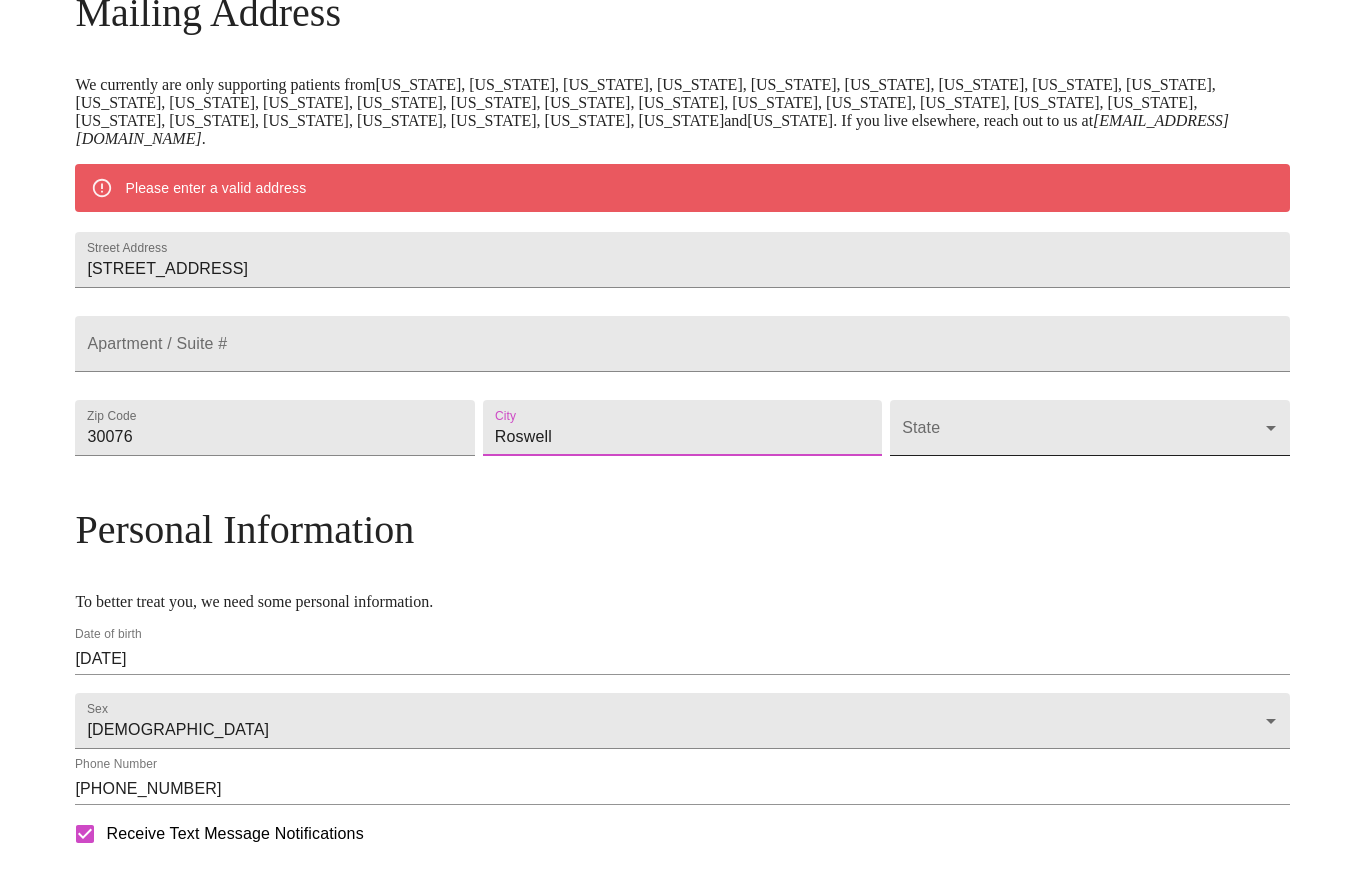 type on "Roswell" 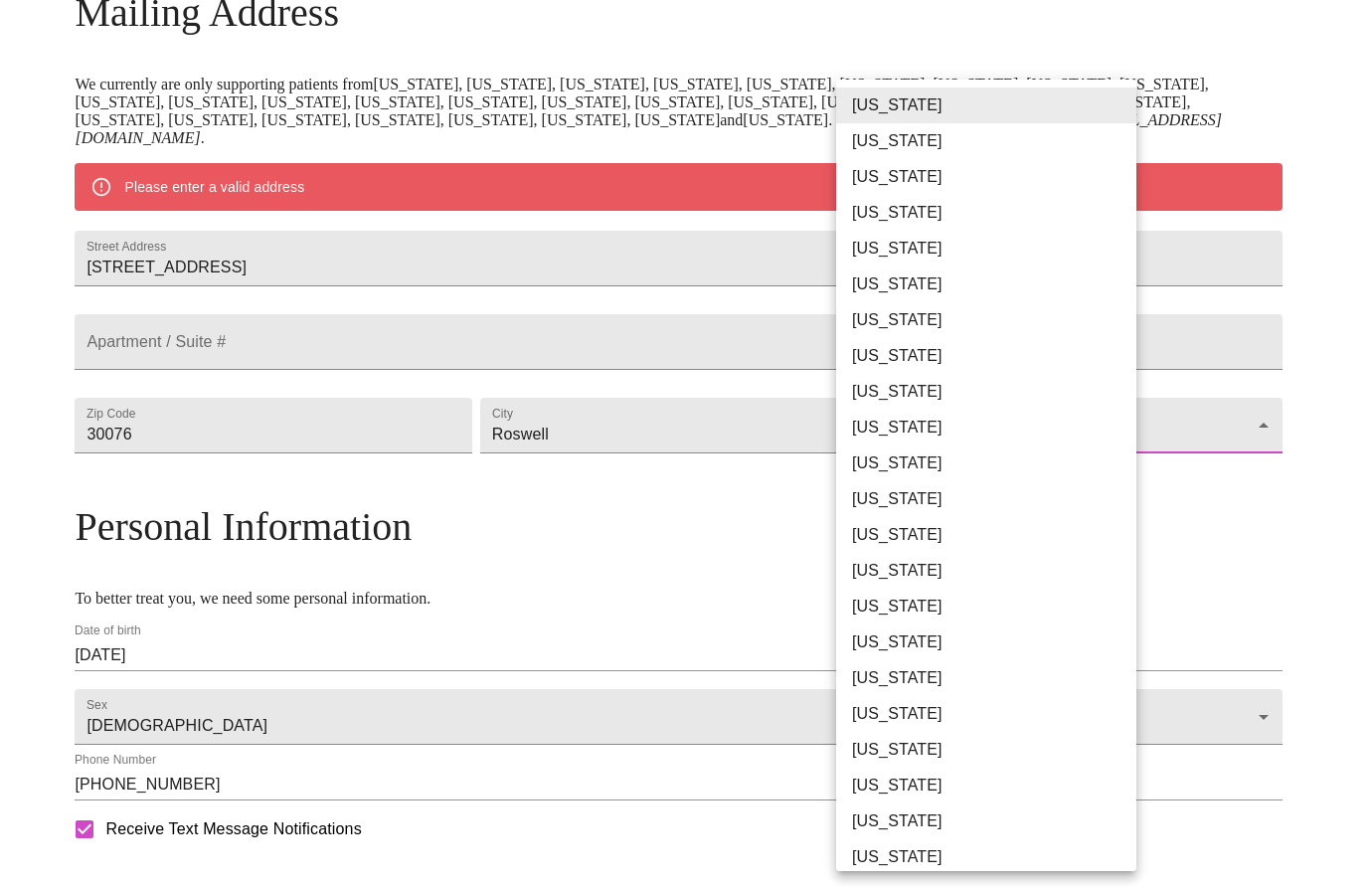 click on "MyMenopauseRx Welcome to MyMenopauseRx Since it's your first time here, you'll need to enter some medical and social information.  We'll guide you through it! Mailing Address We currently are only supporting patients from  [US_STATE], [US_STATE], [US_STATE], [US_STATE], [US_STATE], [US_STATE], [US_STATE], [US_STATE], [US_STATE], [US_STATE], [US_STATE], [US_STATE], [US_STATE], [US_STATE], [US_STATE], [US_STATE], [US_STATE], [US_STATE], [US_STATE], [US_STATE], [US_STATE], [US_STATE], [US_STATE], [US_STATE], [US_STATE], [US_STATE], [US_STATE], [US_STATE]  and  [US_STATE] . If you live elsewhere, reach out to us at  [EMAIL_ADDRESS][DOMAIN_NAME] . Please enter a valid address Street Address [STREET_ADDRESS][GEOGRAPHIC_DATA] / Suite # Zip Code 30076 City Roswell State ​ Personal Information To better treat you, we need some personal information. Date of birth [DEMOGRAPHIC_DATA] Sex [DEMOGRAPHIC_DATA] [DEMOGRAPHIC_DATA] Phone Number [PHONE_NUMBER] Receive Text Message Notifications Terms of Service & Privacy Policy By  Continuing , you agree that you have read and accepted both our  Terms of Service  and our  Privacy Policy ." at bounding box center (686, 424) 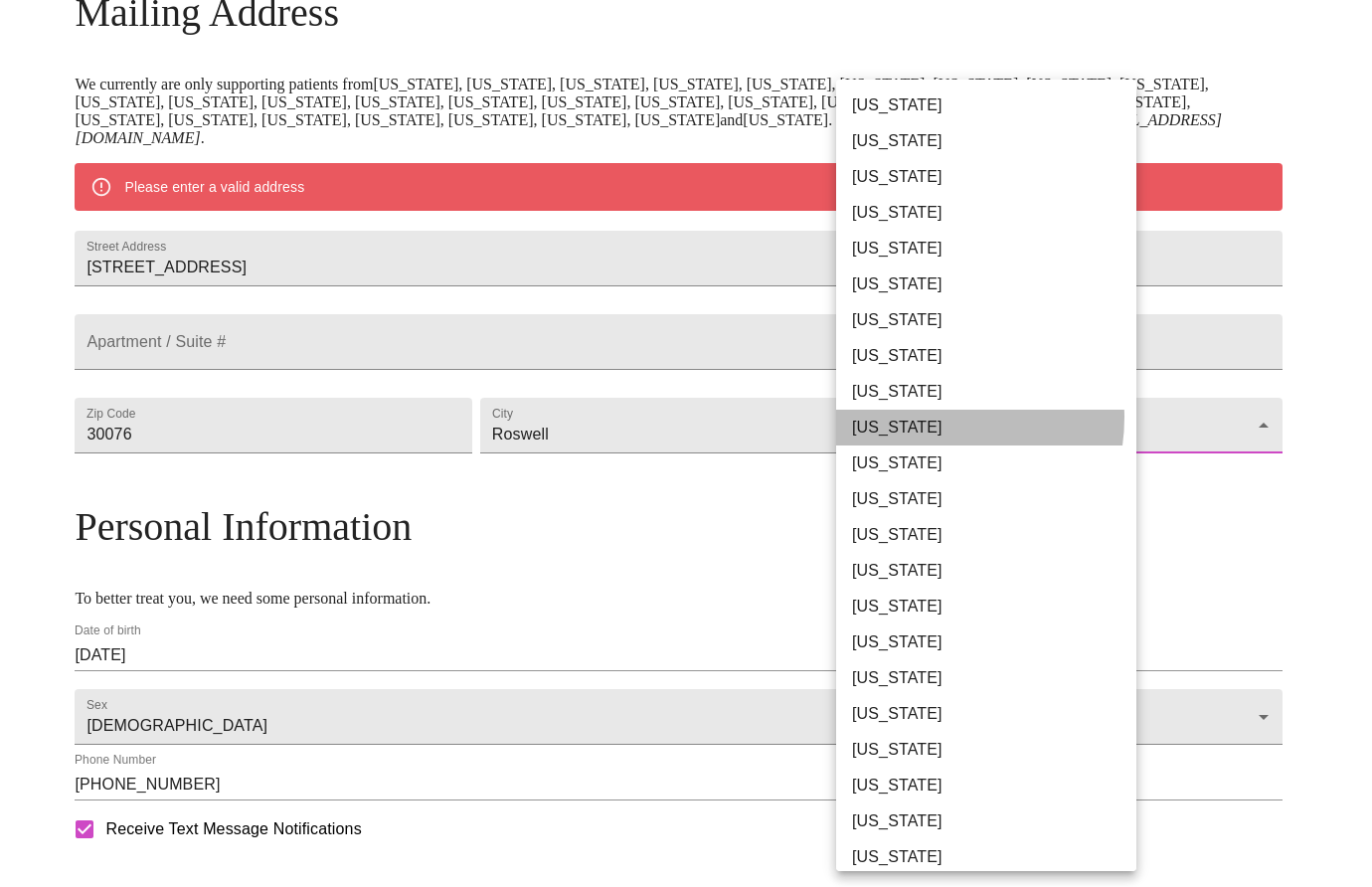 click on "[US_STATE]" at bounding box center [993, 428] 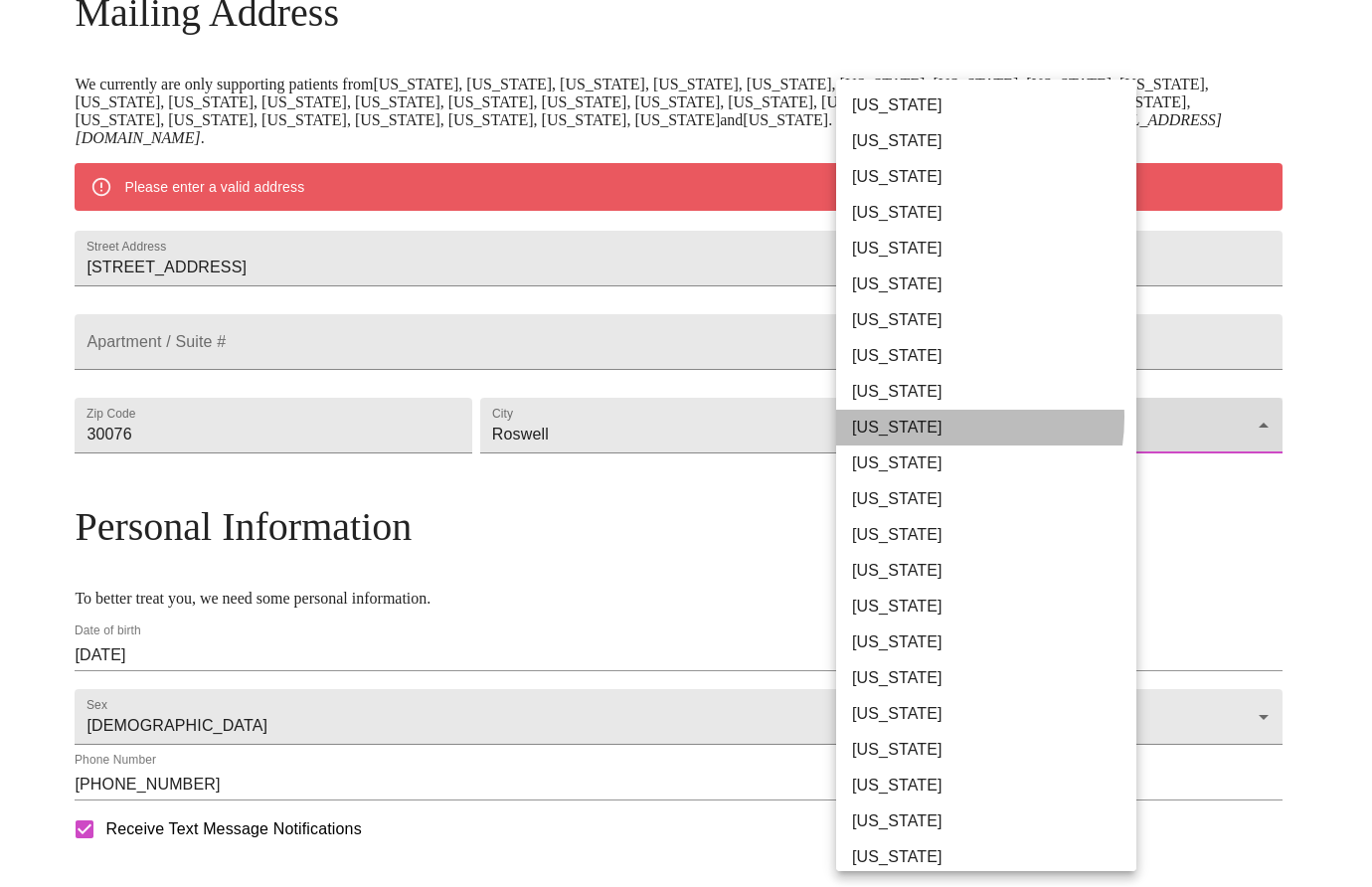 type on "[US_STATE]" 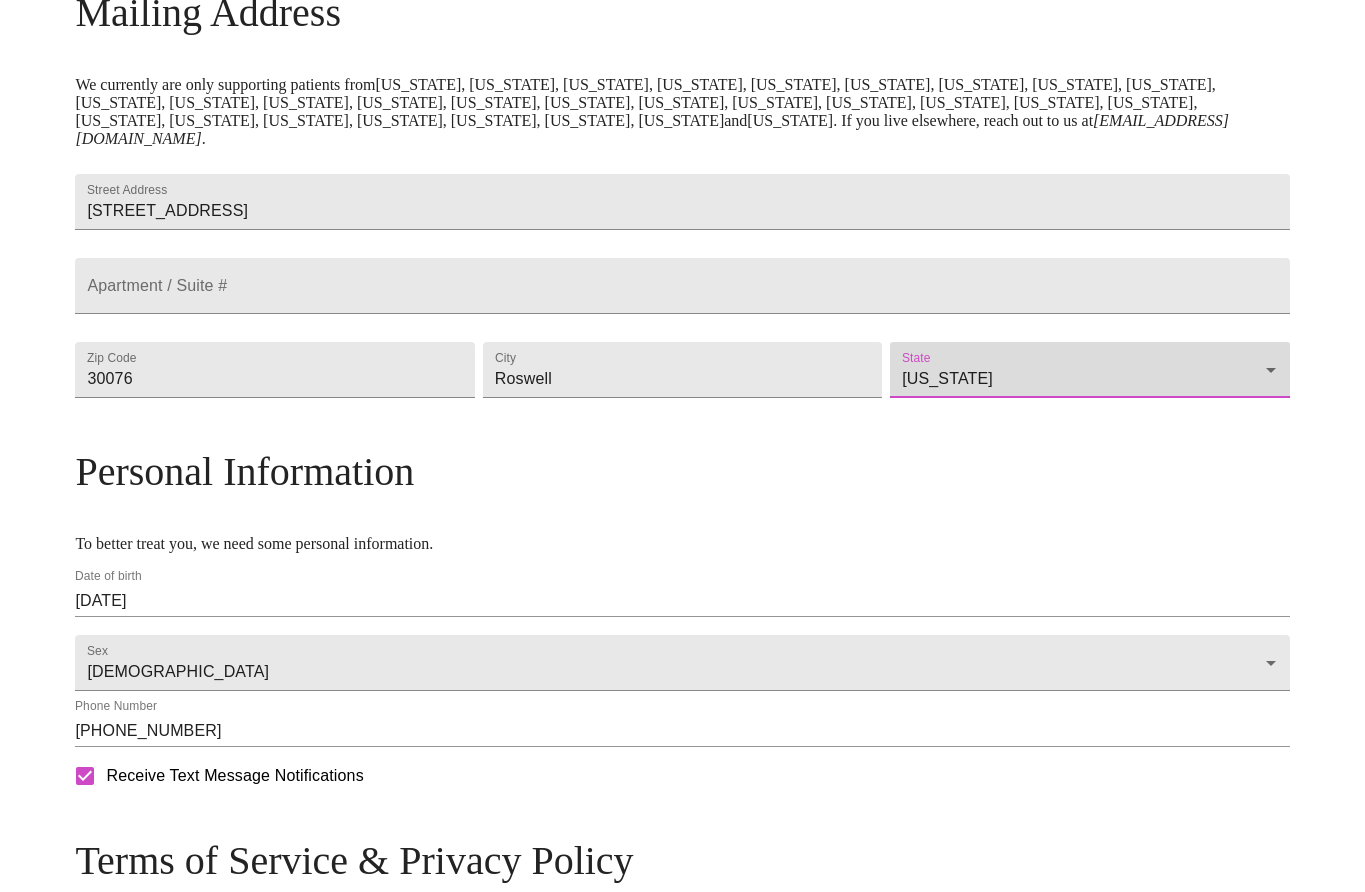 scroll, scrollTop: 541, scrollLeft: 0, axis: vertical 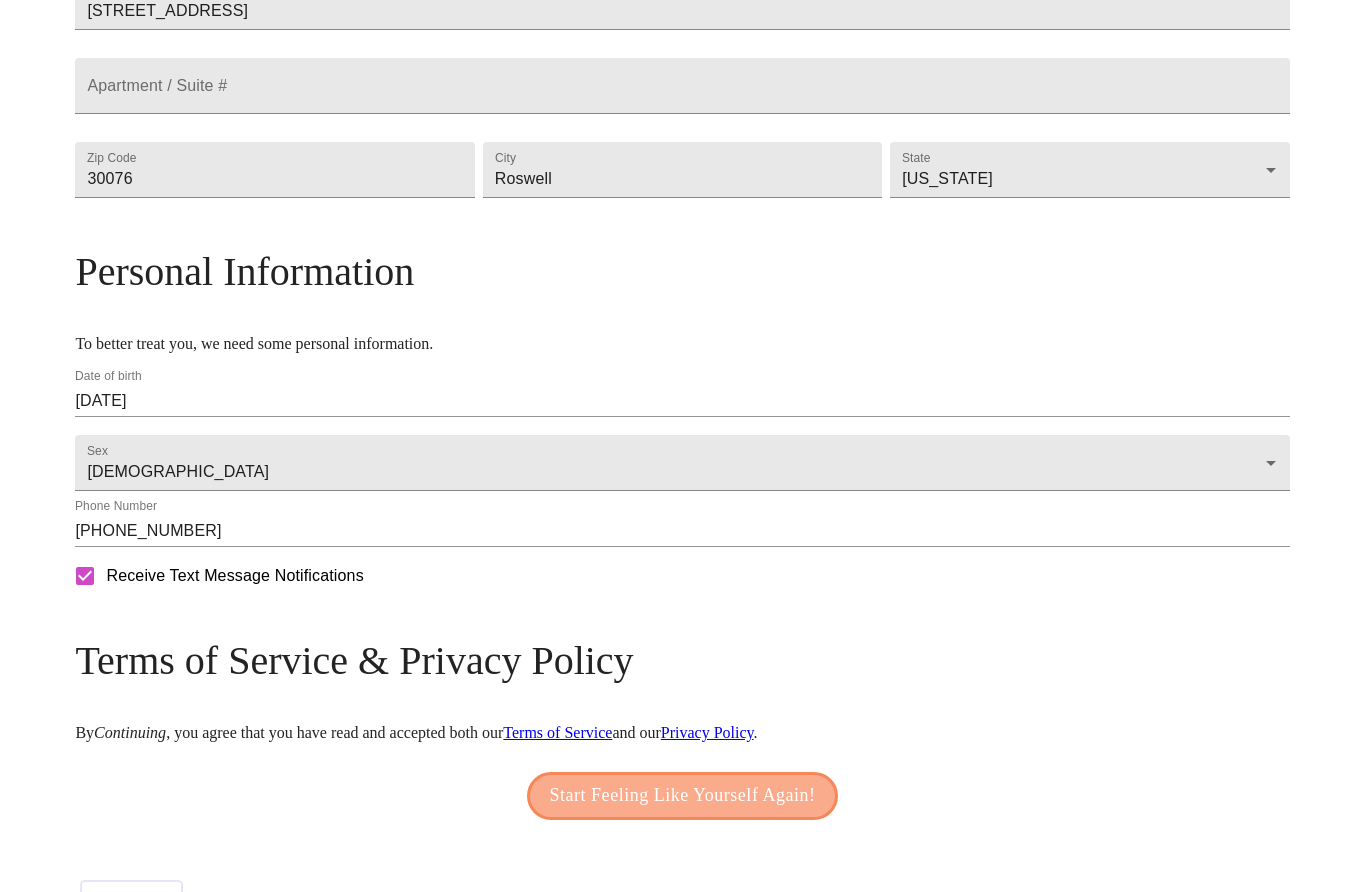 click on "Start Feeling Like Yourself Again!" at bounding box center (683, 796) 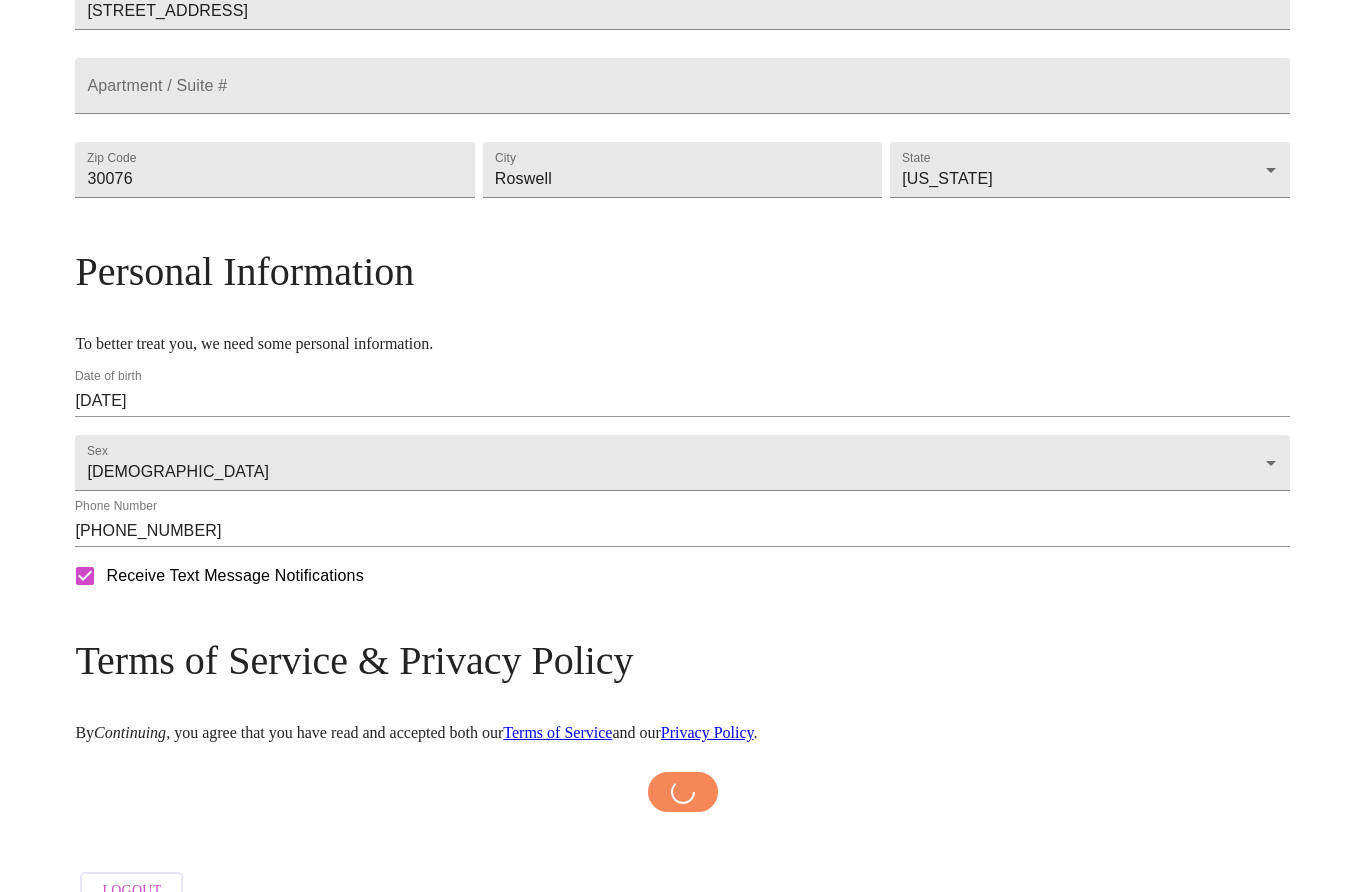 scroll, scrollTop: 0, scrollLeft: 0, axis: both 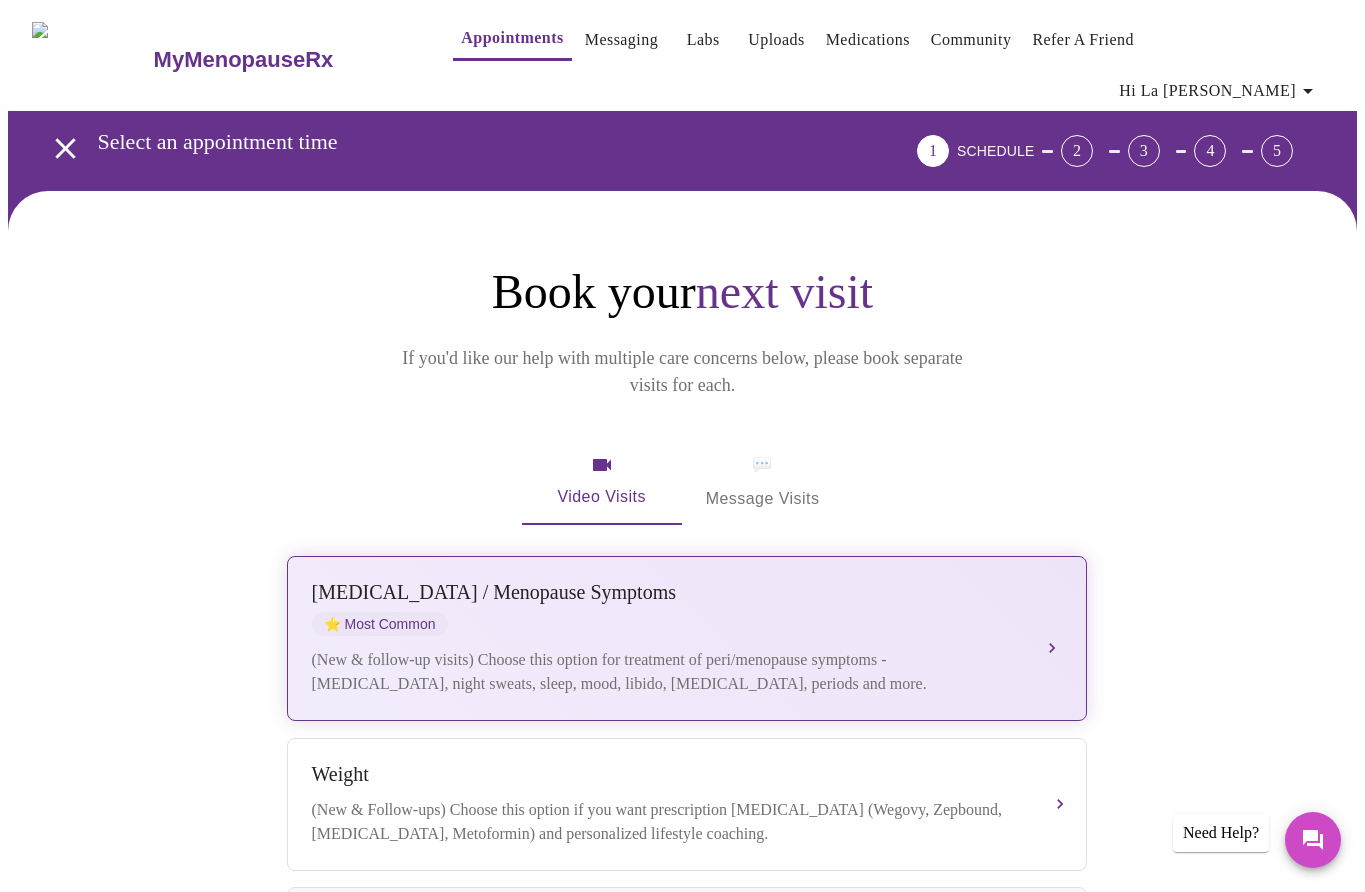 click on "(New & follow-up visits) Choose this option for treatment of peri/menopause symptoms - [MEDICAL_DATA], night sweats, sleep, mood, libido, [MEDICAL_DATA], periods and more." at bounding box center [667, 672] 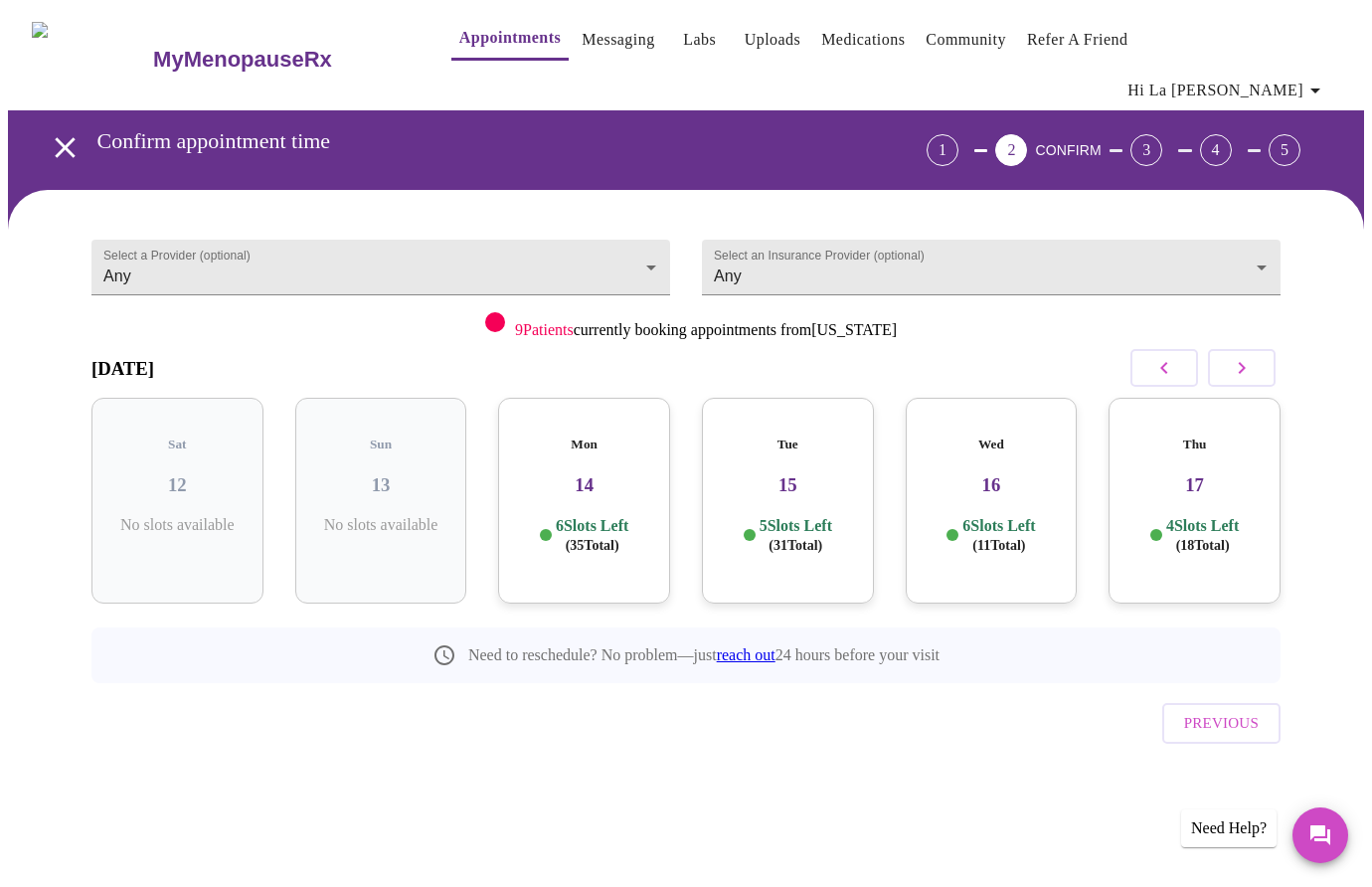 click on "( 31  Total)" at bounding box center [795, 545] 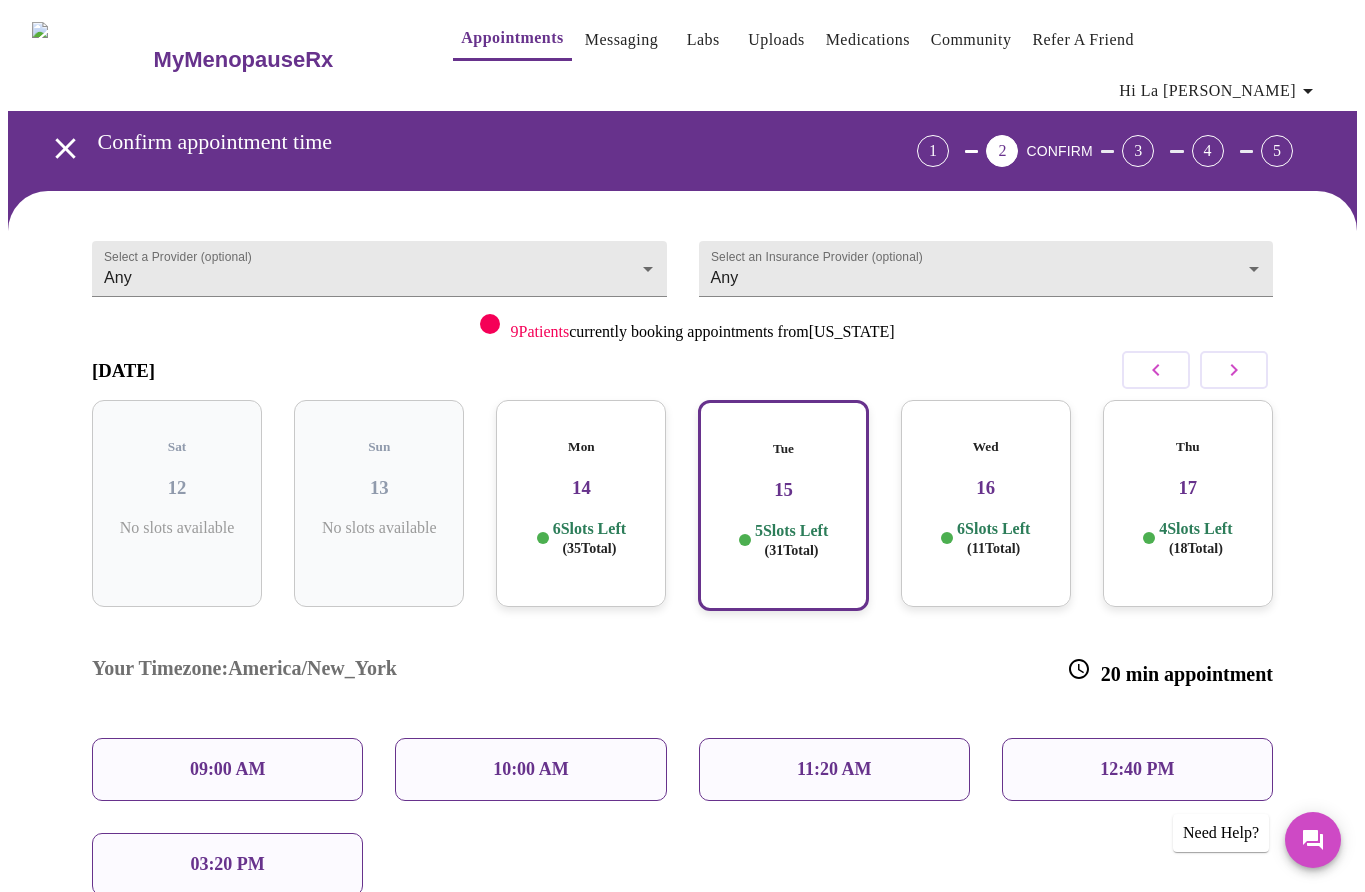 click on "12:40 PM" at bounding box center (1137, 769) 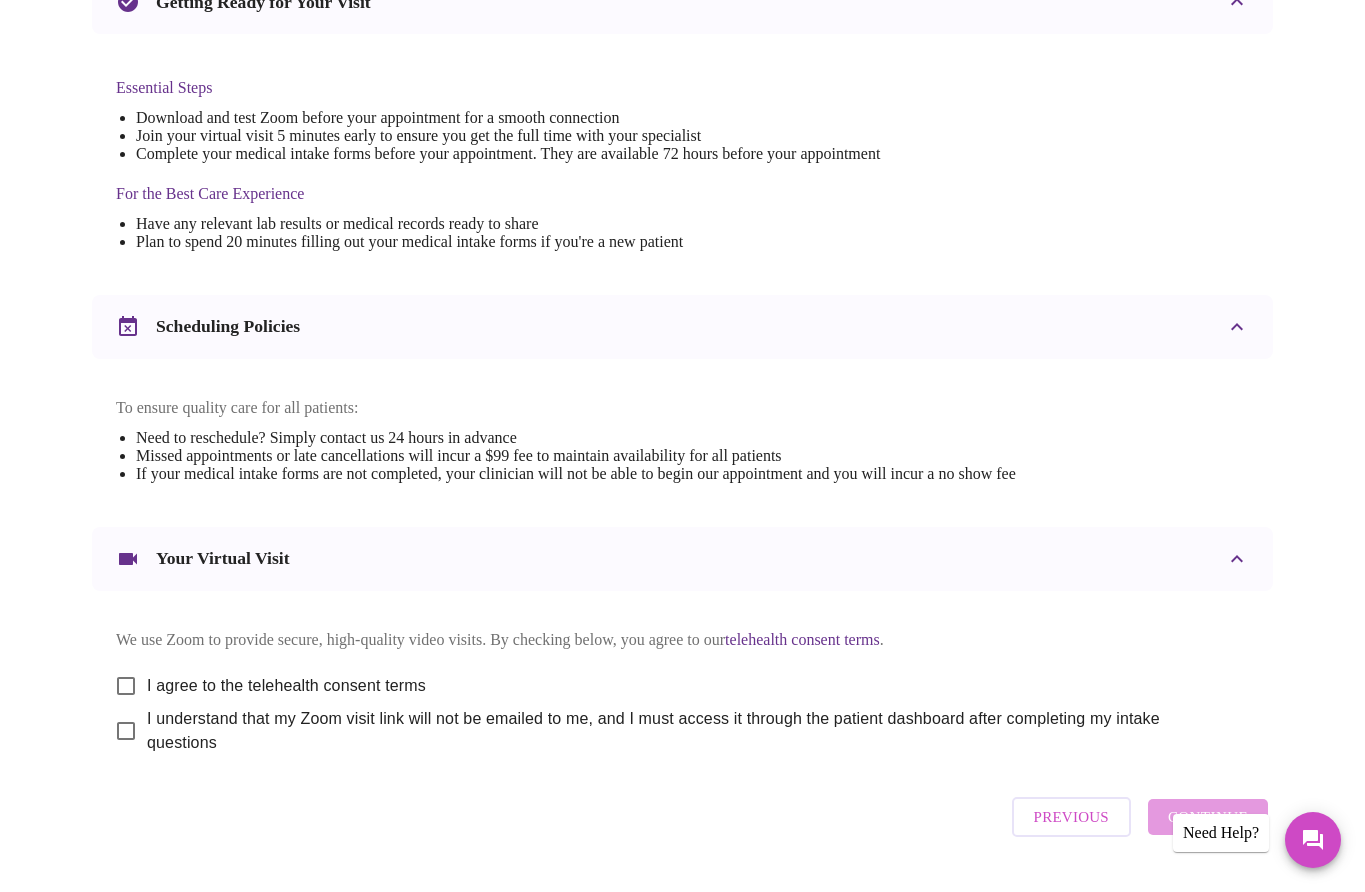 scroll, scrollTop: 534, scrollLeft: 0, axis: vertical 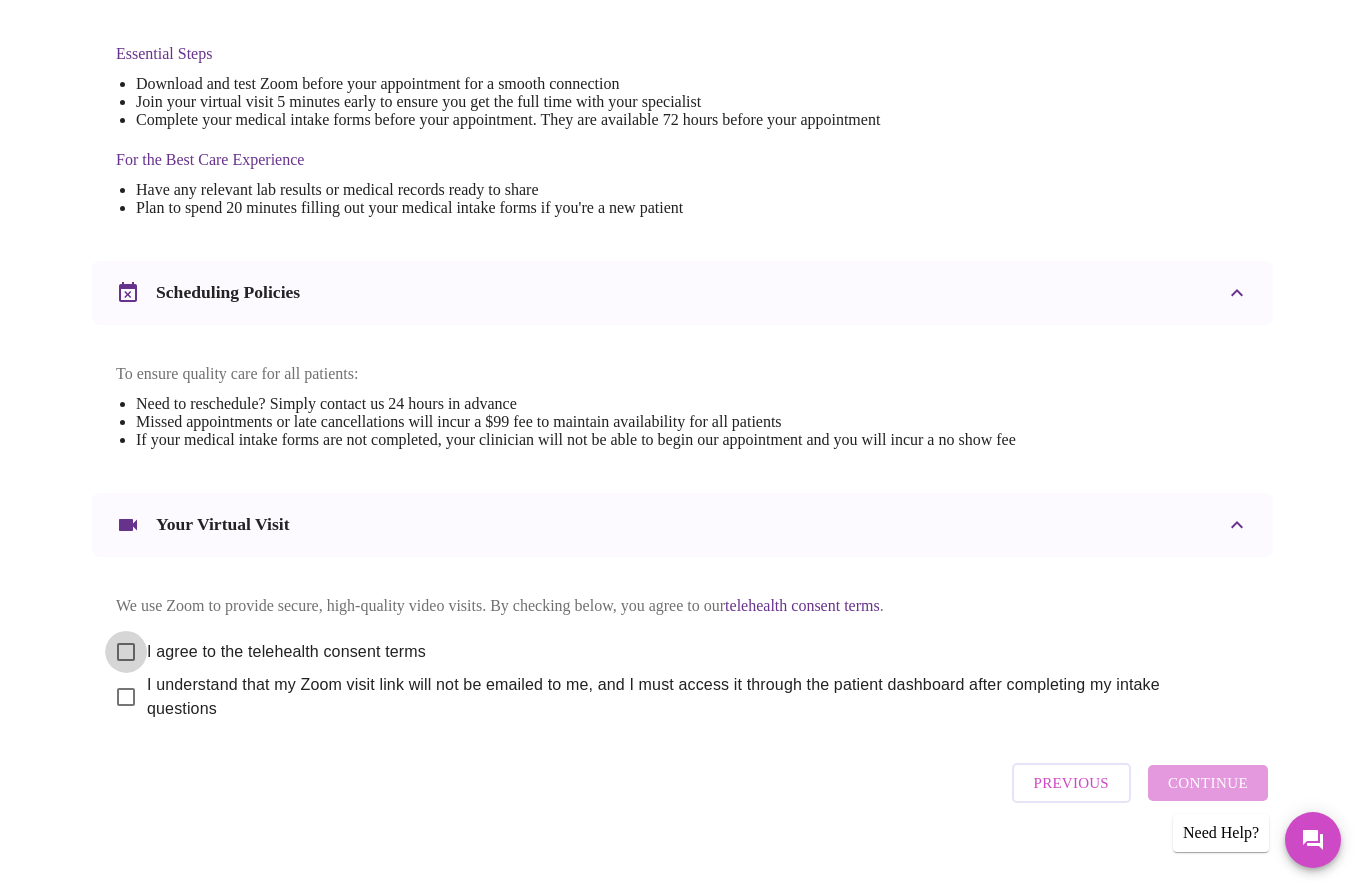 click on "I agree to the telehealth consent terms" at bounding box center (126, 652) 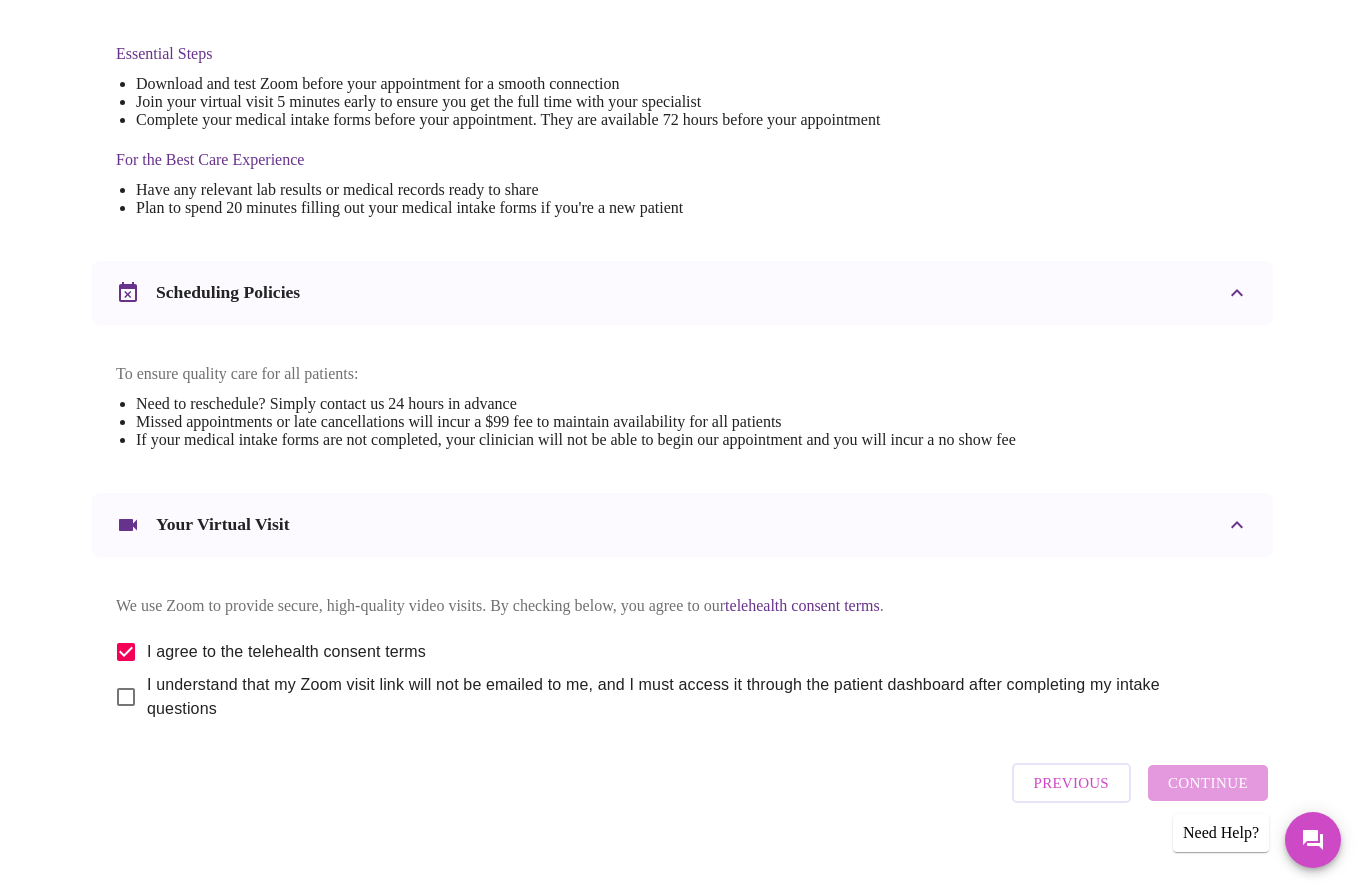 click on "I understand that my Zoom visit link will not be emailed to me, and I must access it through the patient dashboard after completing my intake questions" at bounding box center [126, 697] 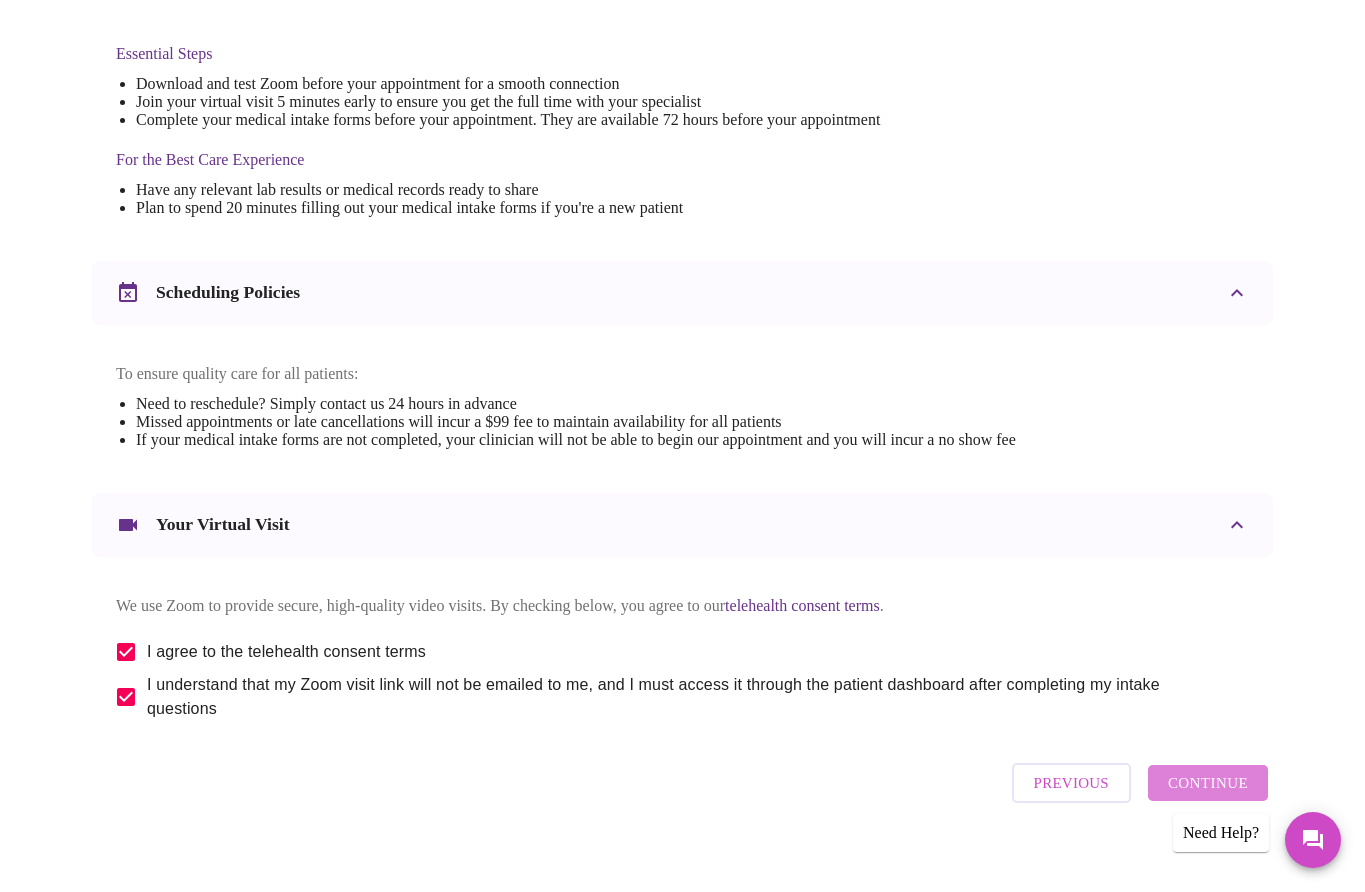 click on "Continue" at bounding box center [1208, 783] 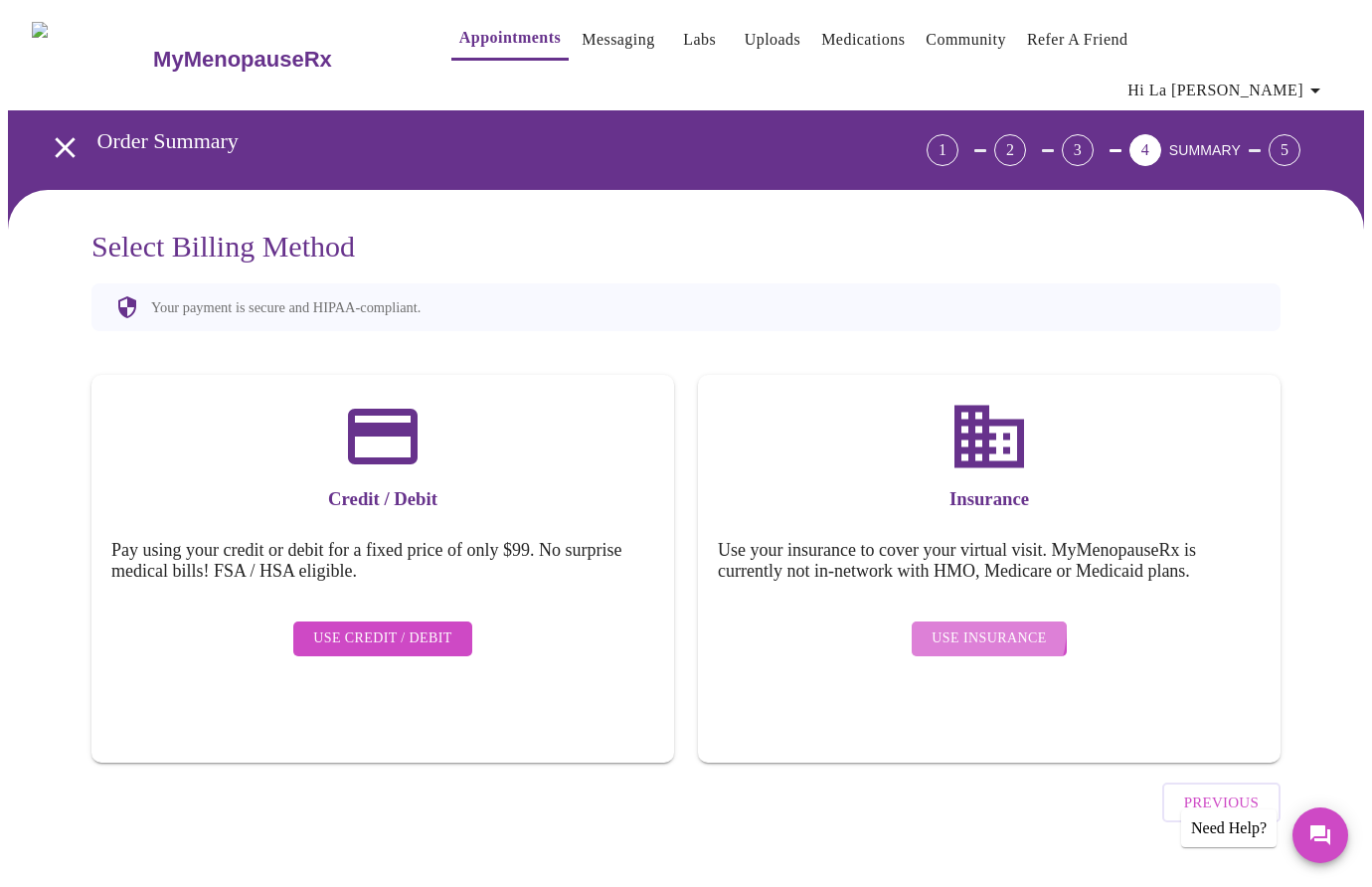click on "Use Insurance" at bounding box center (988, 638) 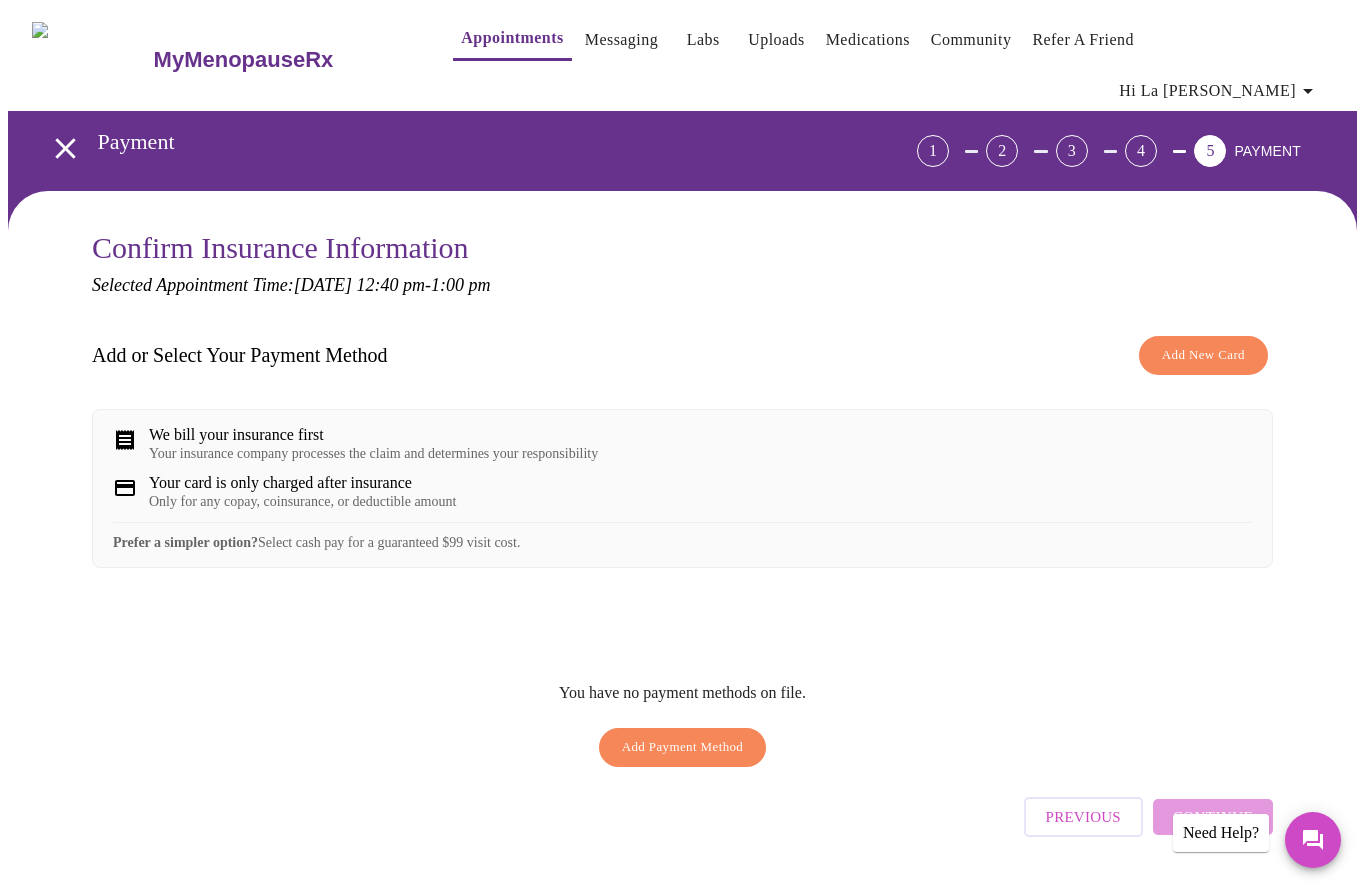 click on "We bill your insurance first" at bounding box center [373, 435] 